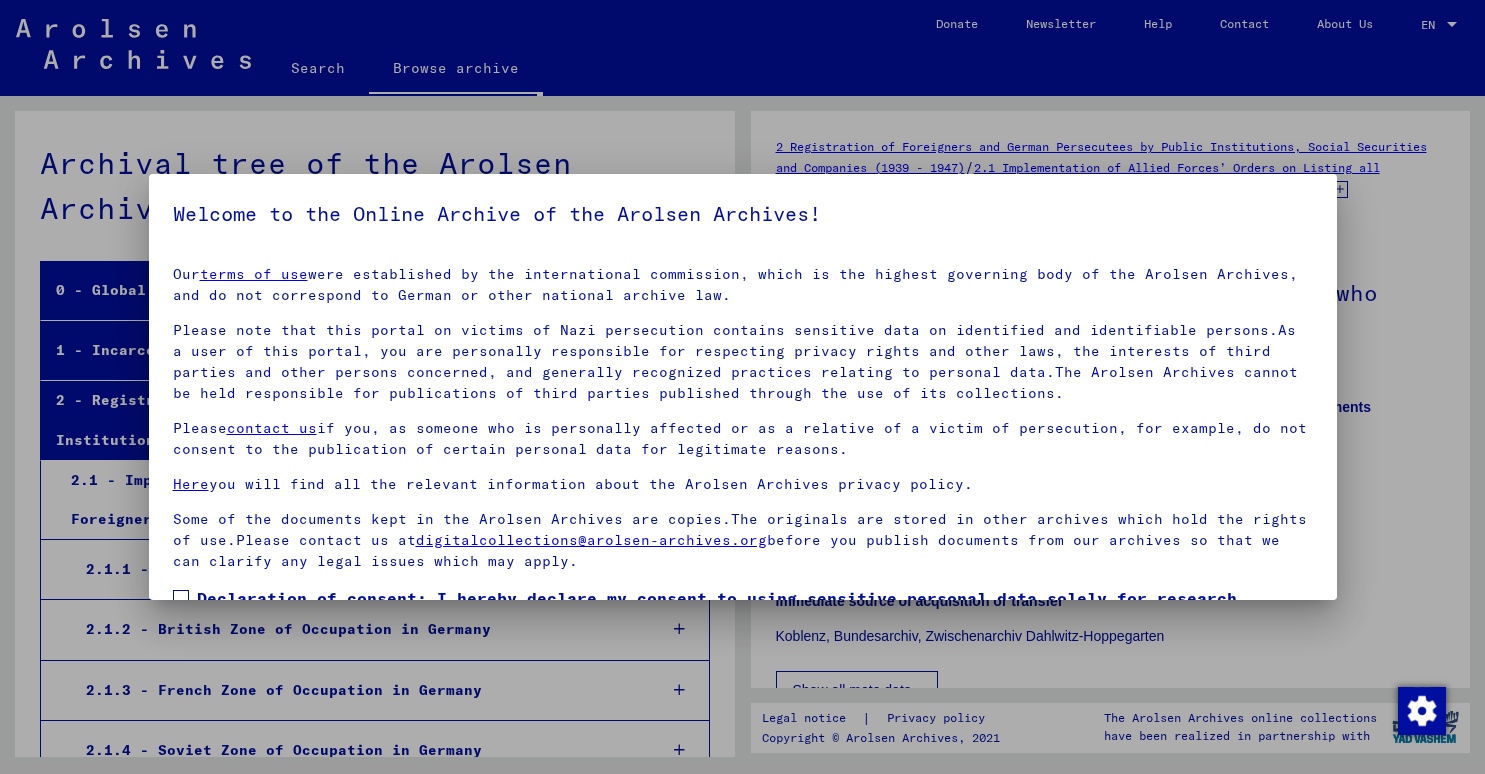 scroll, scrollTop: 0, scrollLeft: 0, axis: both 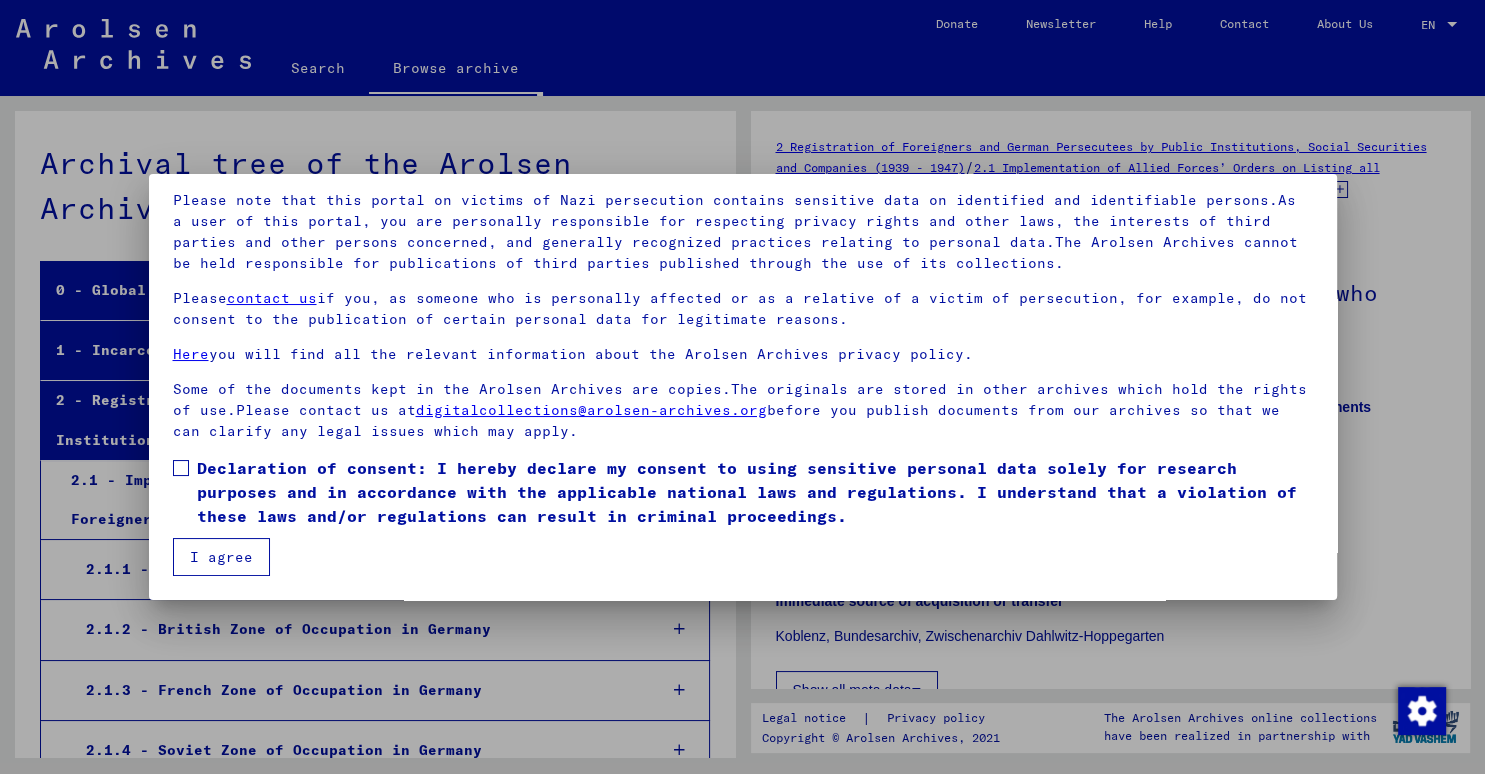 click at bounding box center (181, 468) 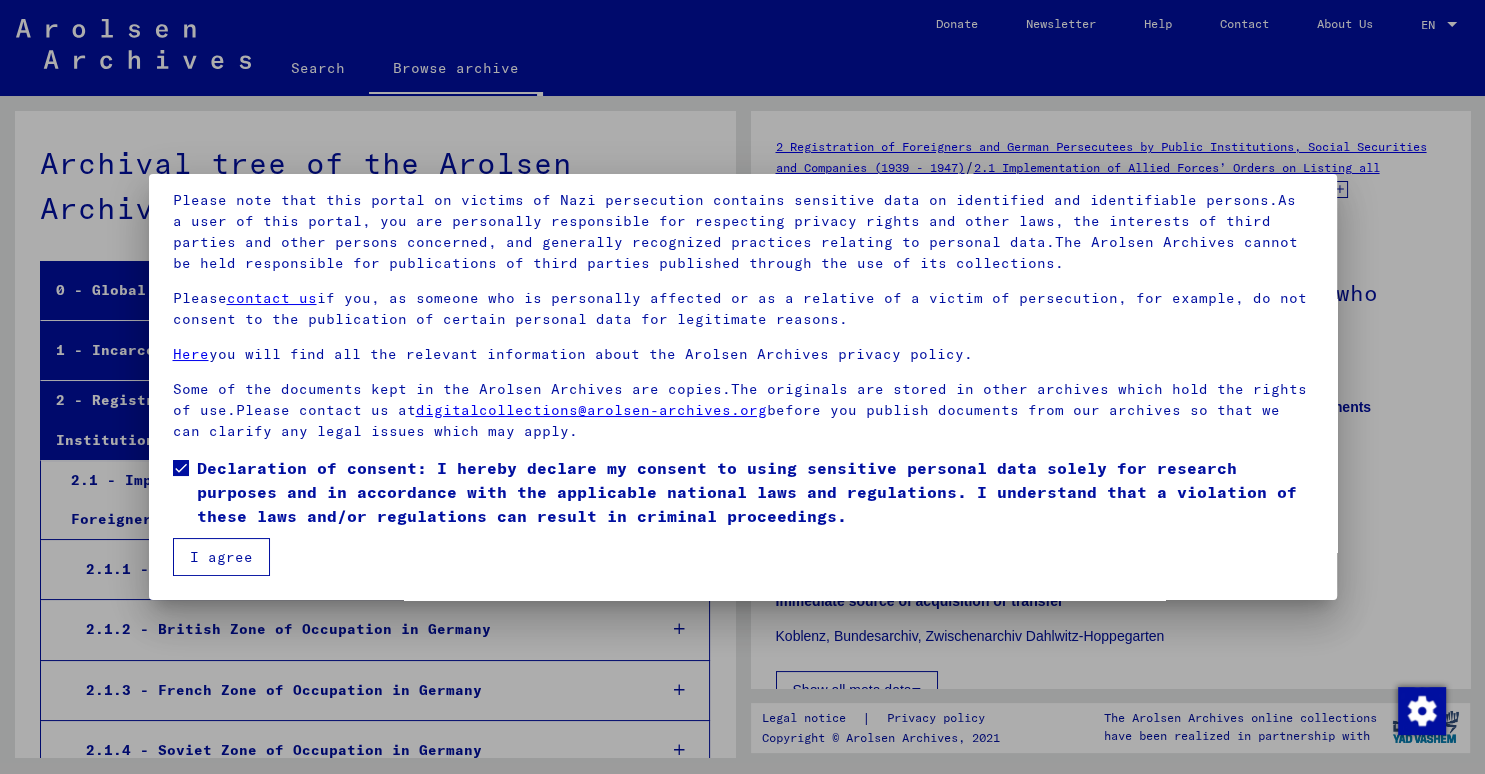 click on "I agree" at bounding box center (221, 557) 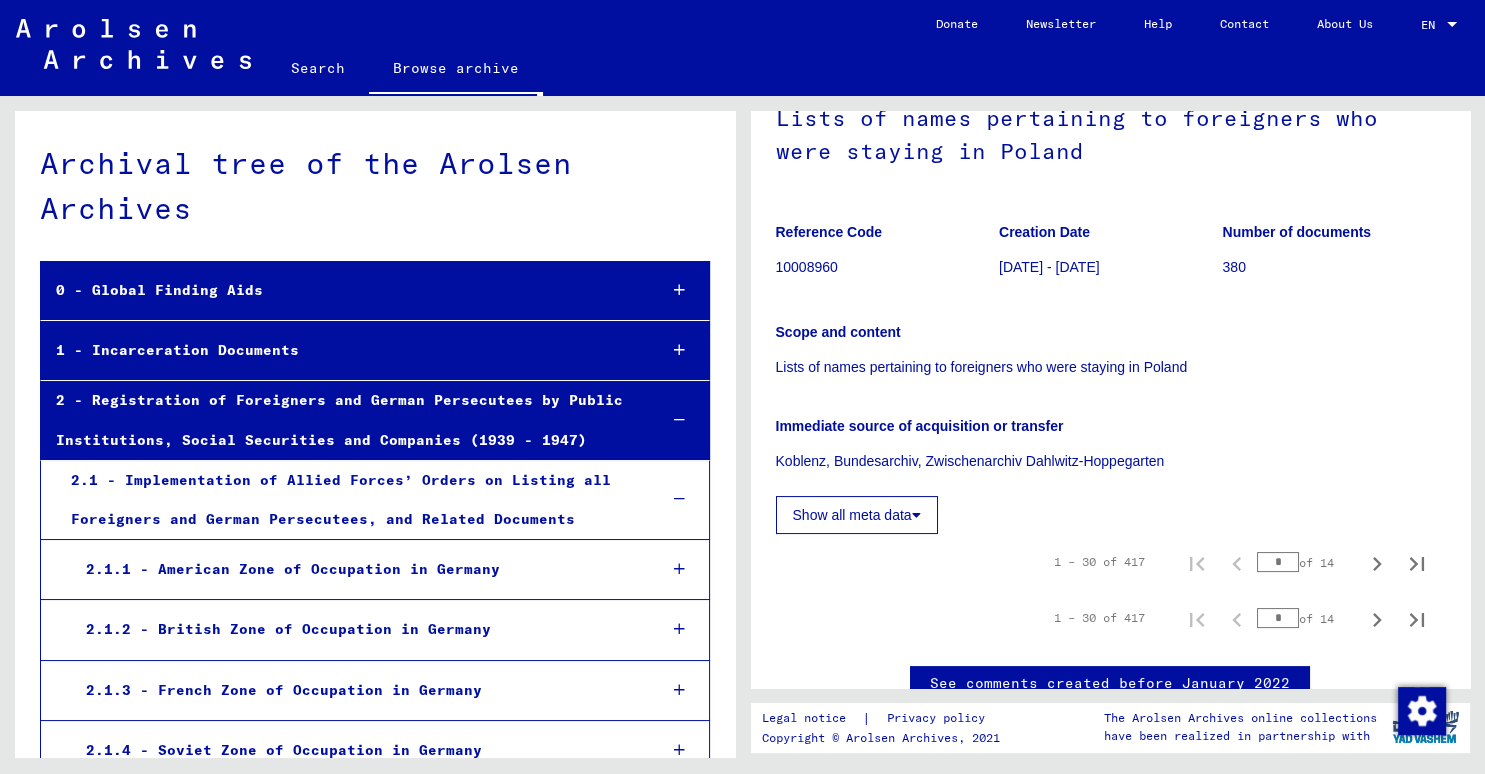 scroll, scrollTop: 135, scrollLeft: 0, axis: vertical 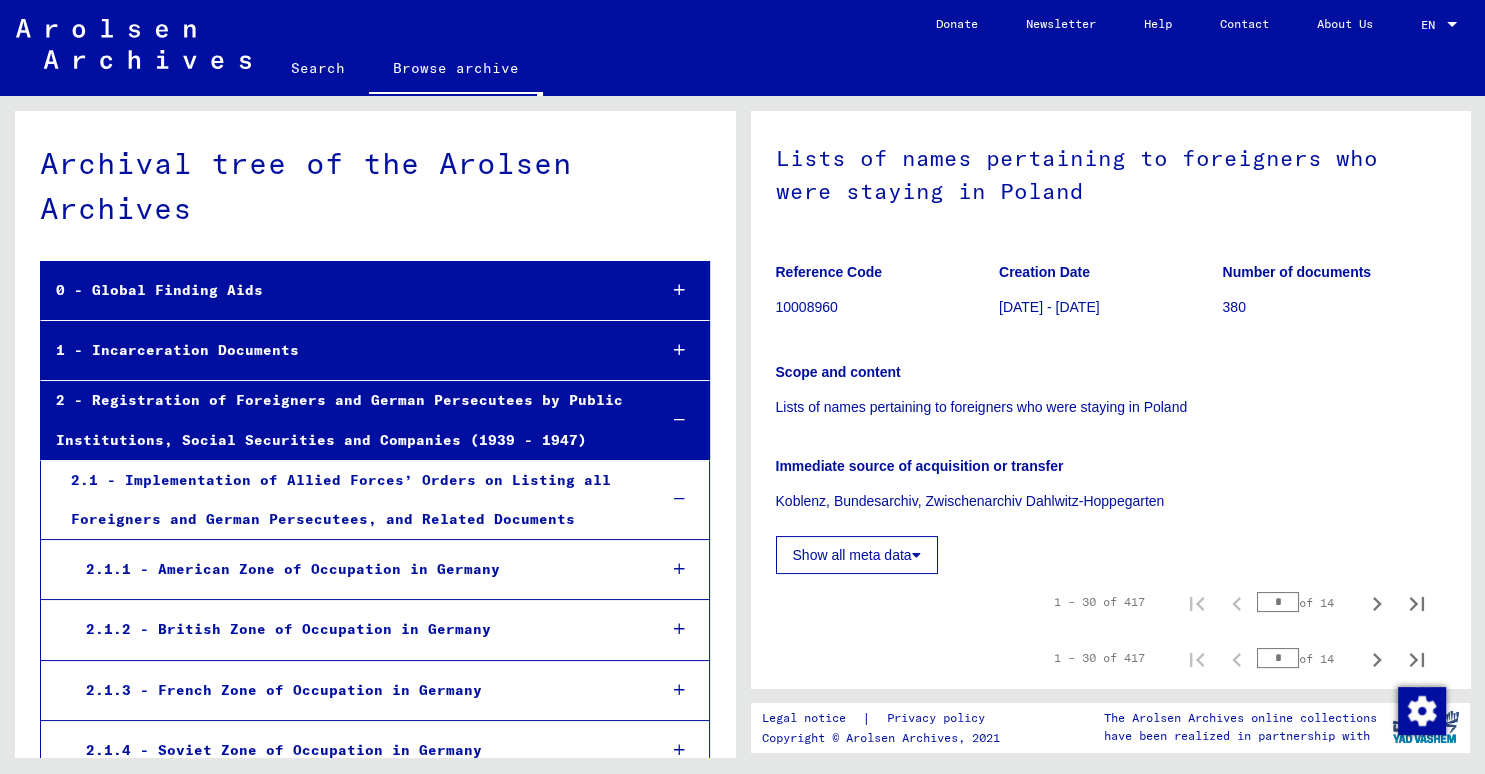click at bounding box center (679, 290) 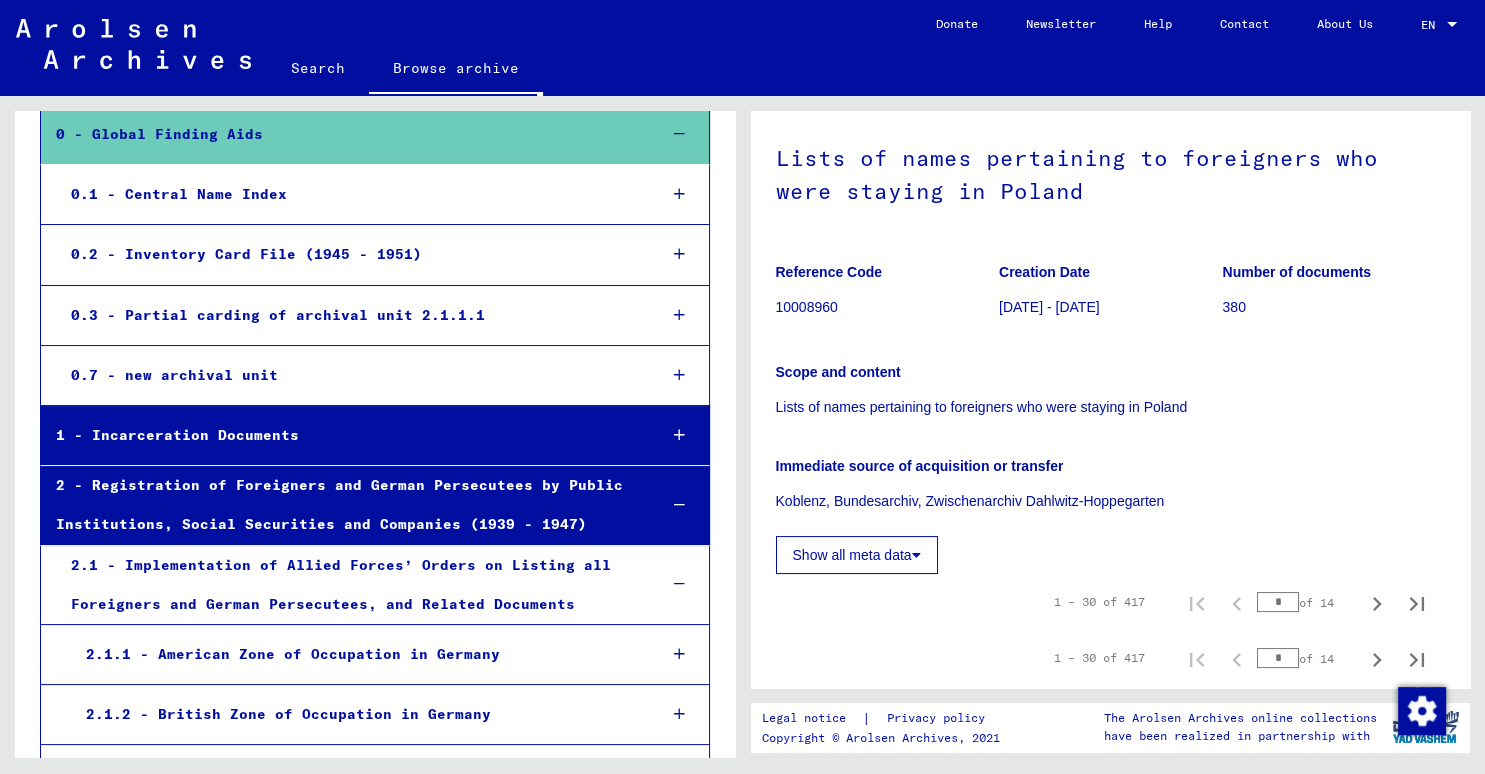scroll, scrollTop: 220, scrollLeft: 0, axis: vertical 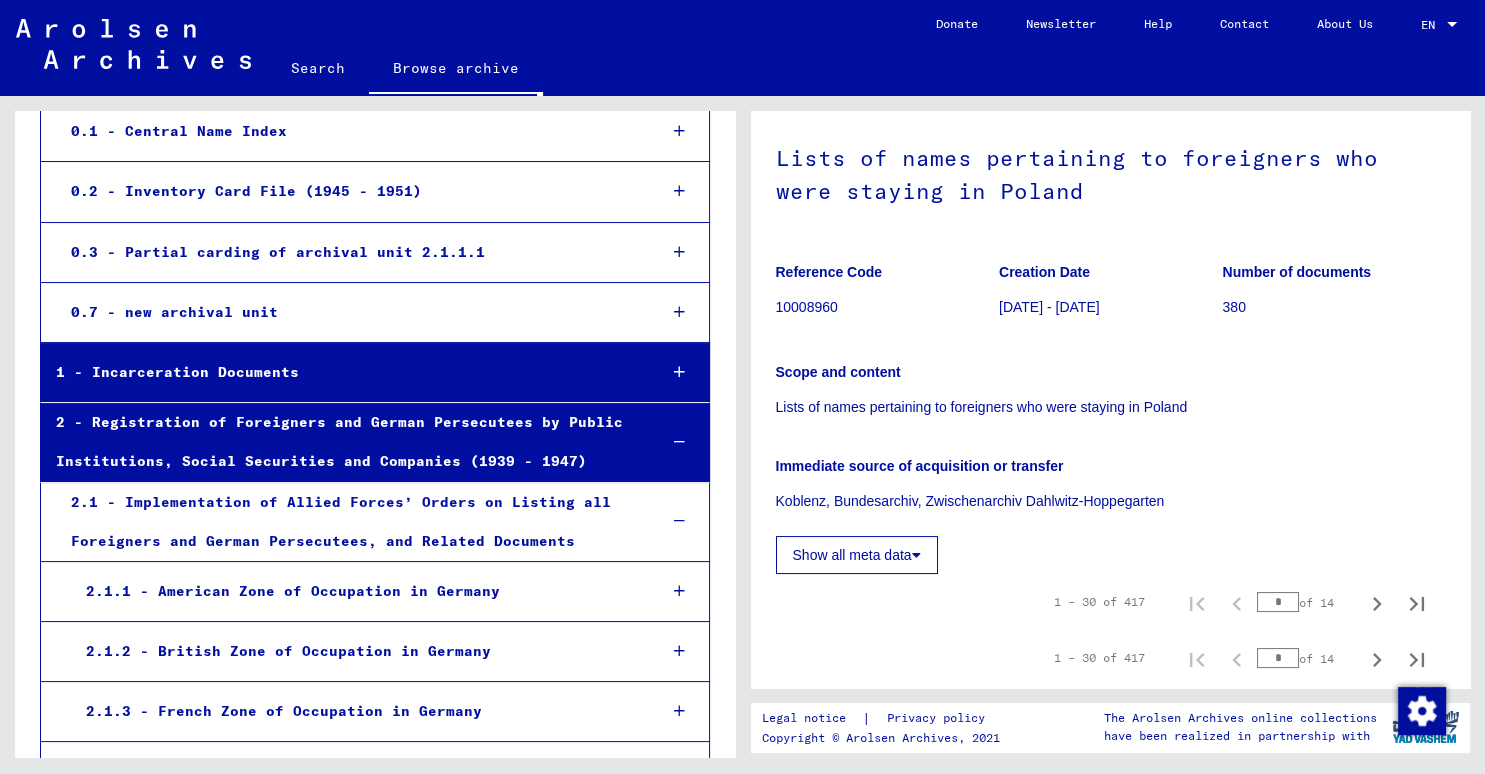 click at bounding box center [680, 372] 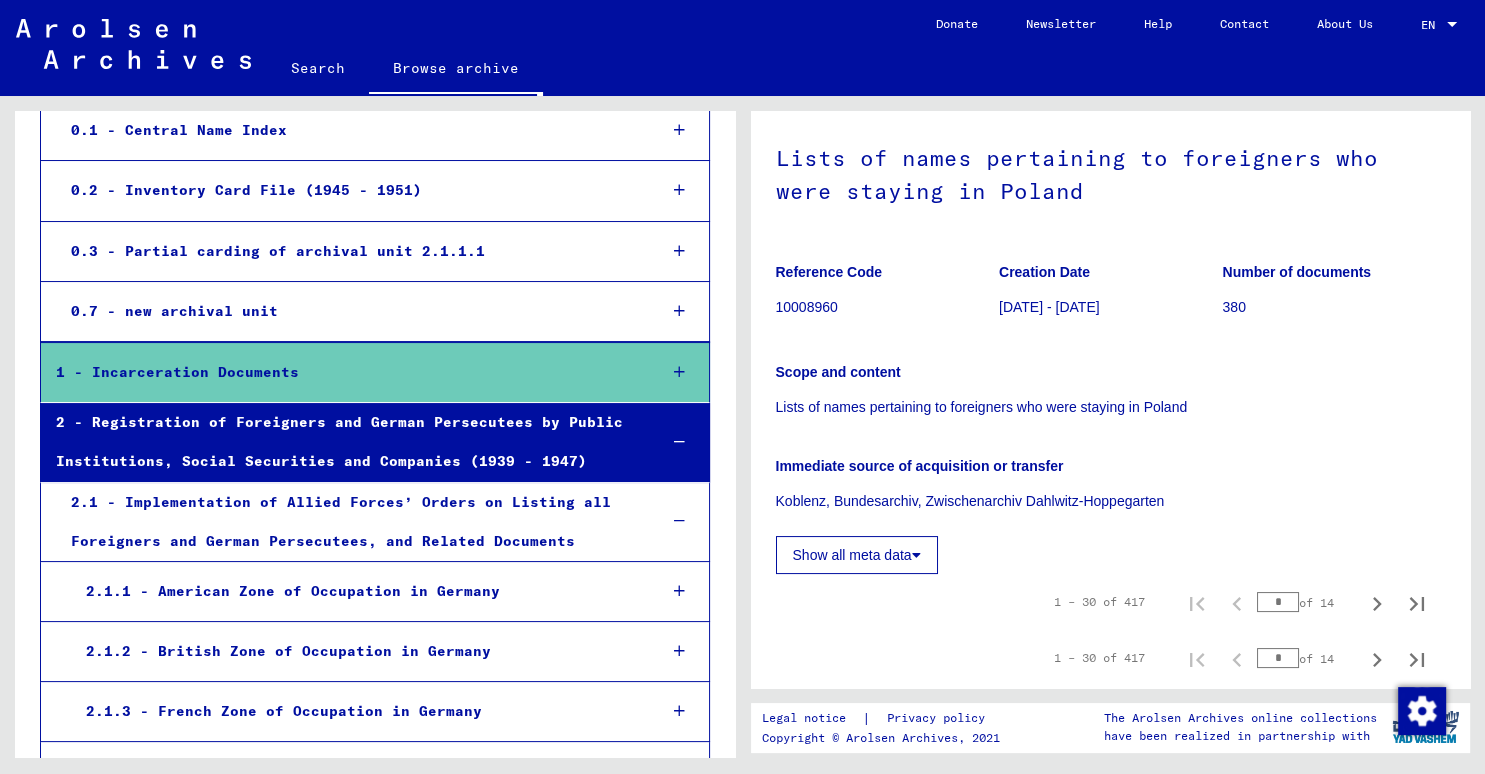 scroll, scrollTop: 220, scrollLeft: 0, axis: vertical 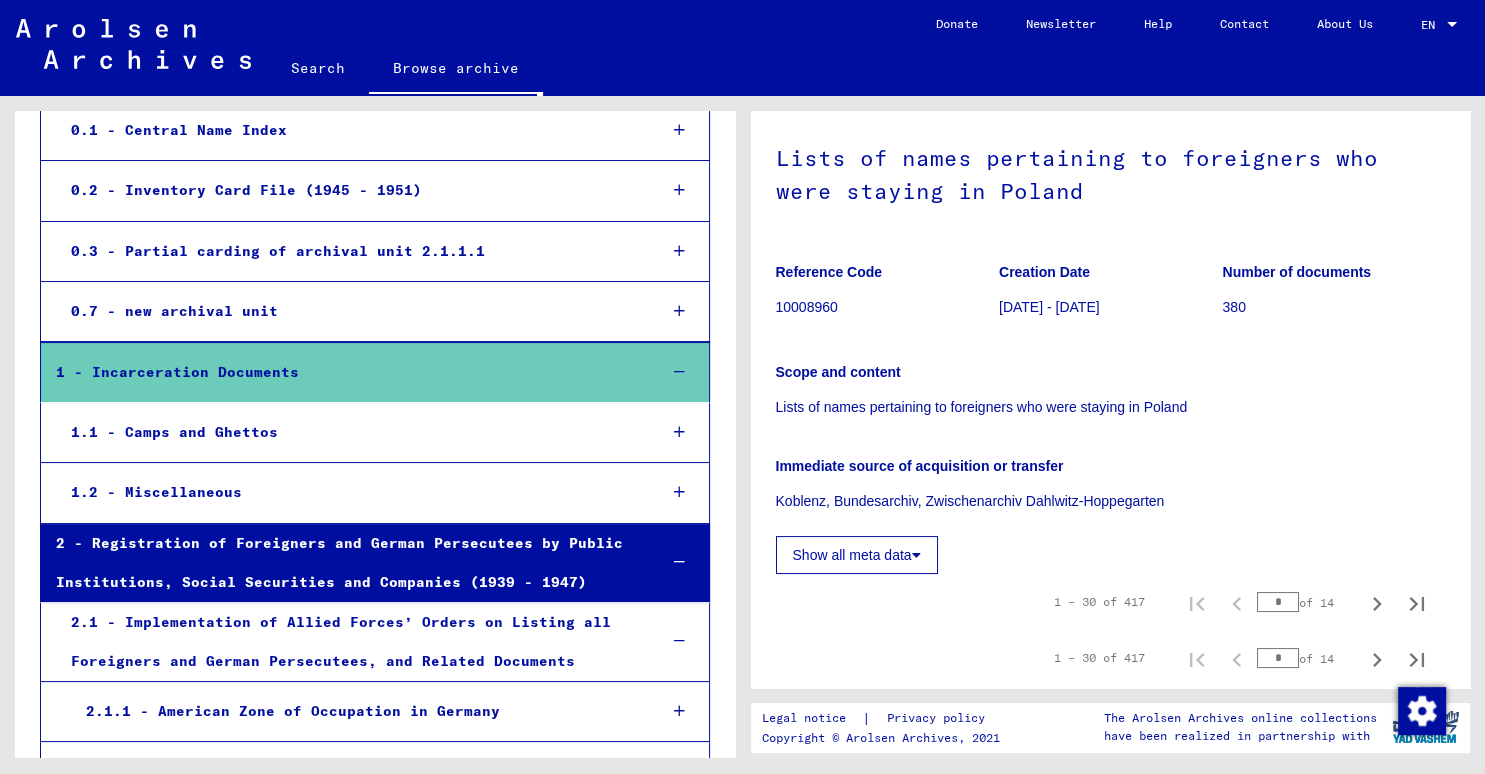 click at bounding box center (680, 432) 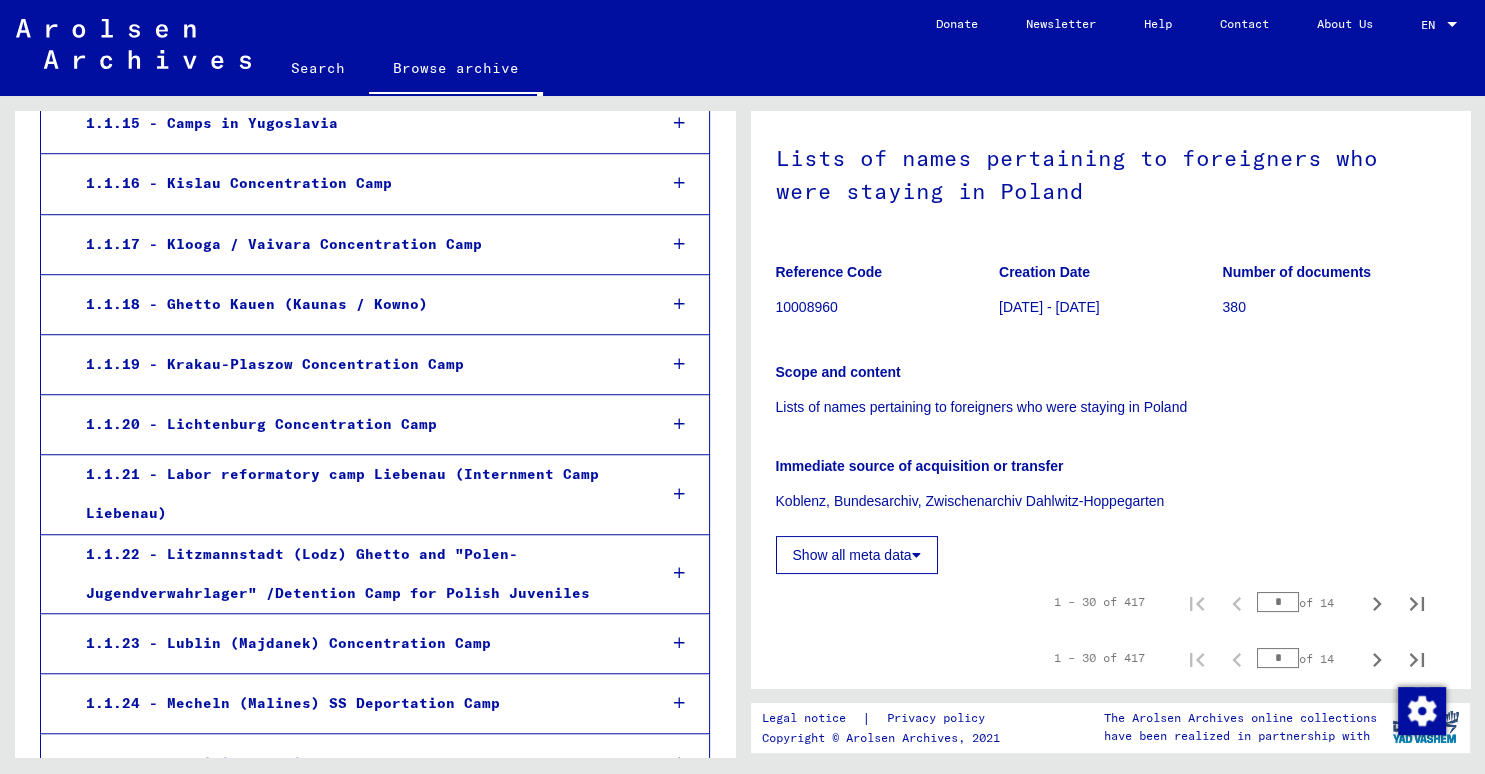 scroll, scrollTop: 1544, scrollLeft: 0, axis: vertical 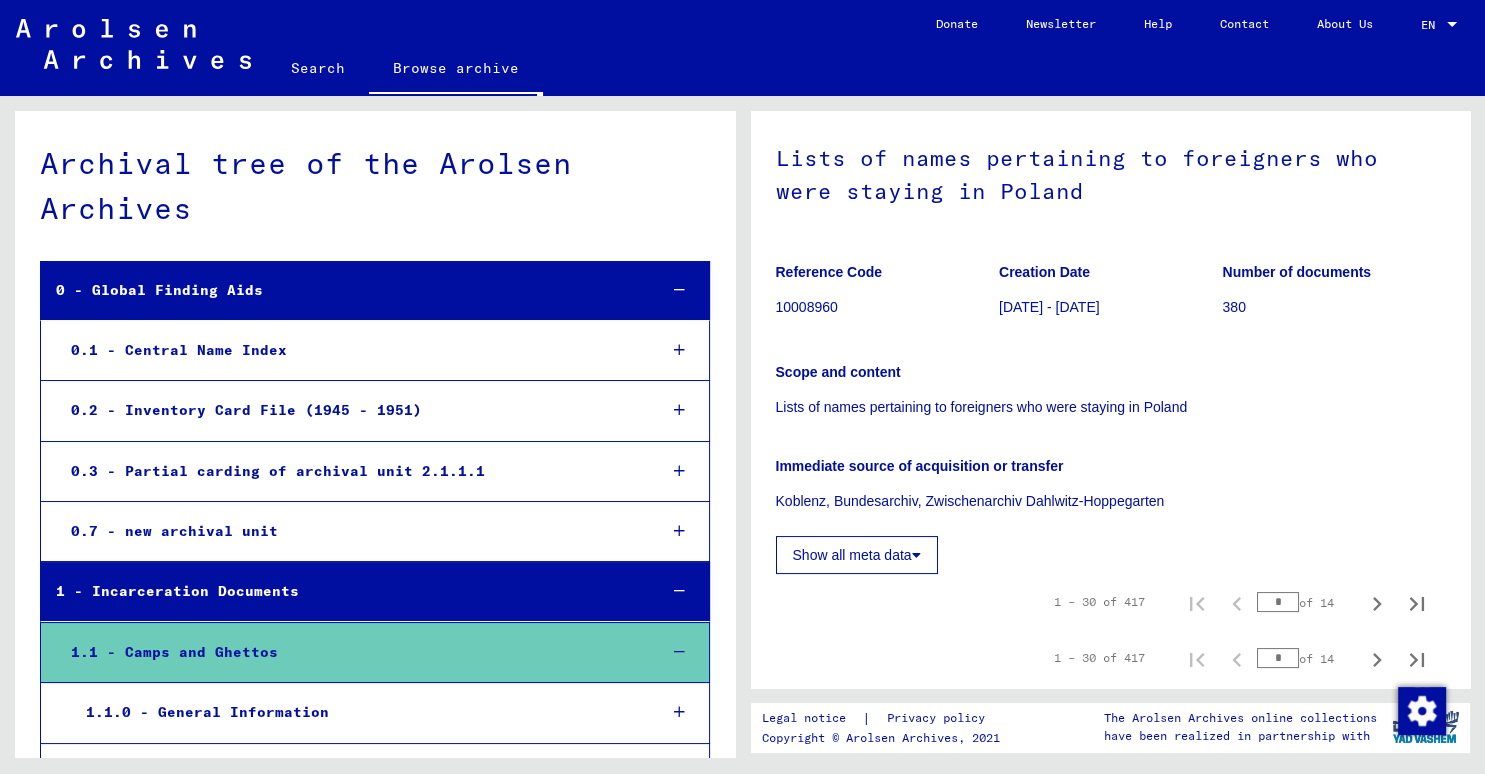 click at bounding box center [680, 290] 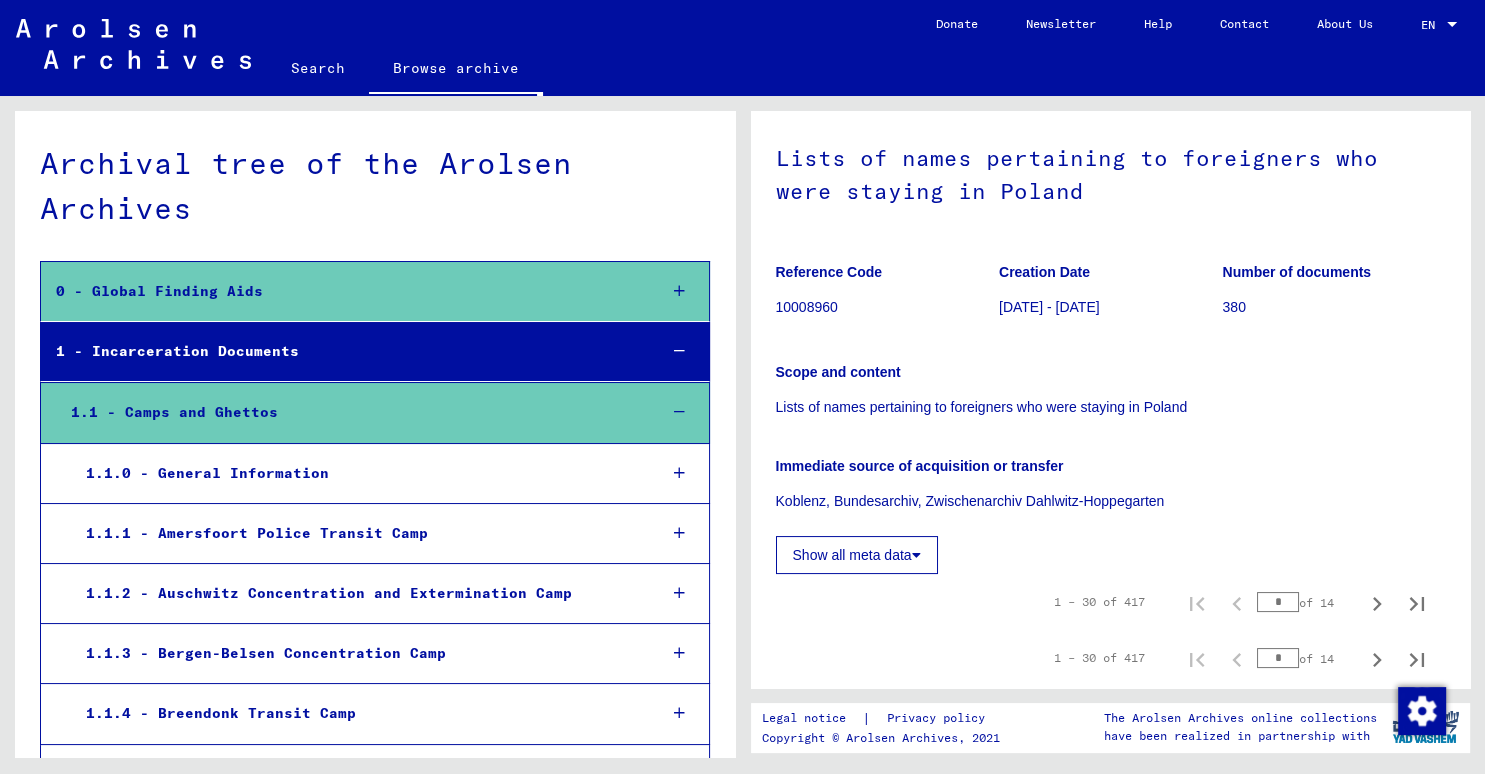 click at bounding box center [679, 351] 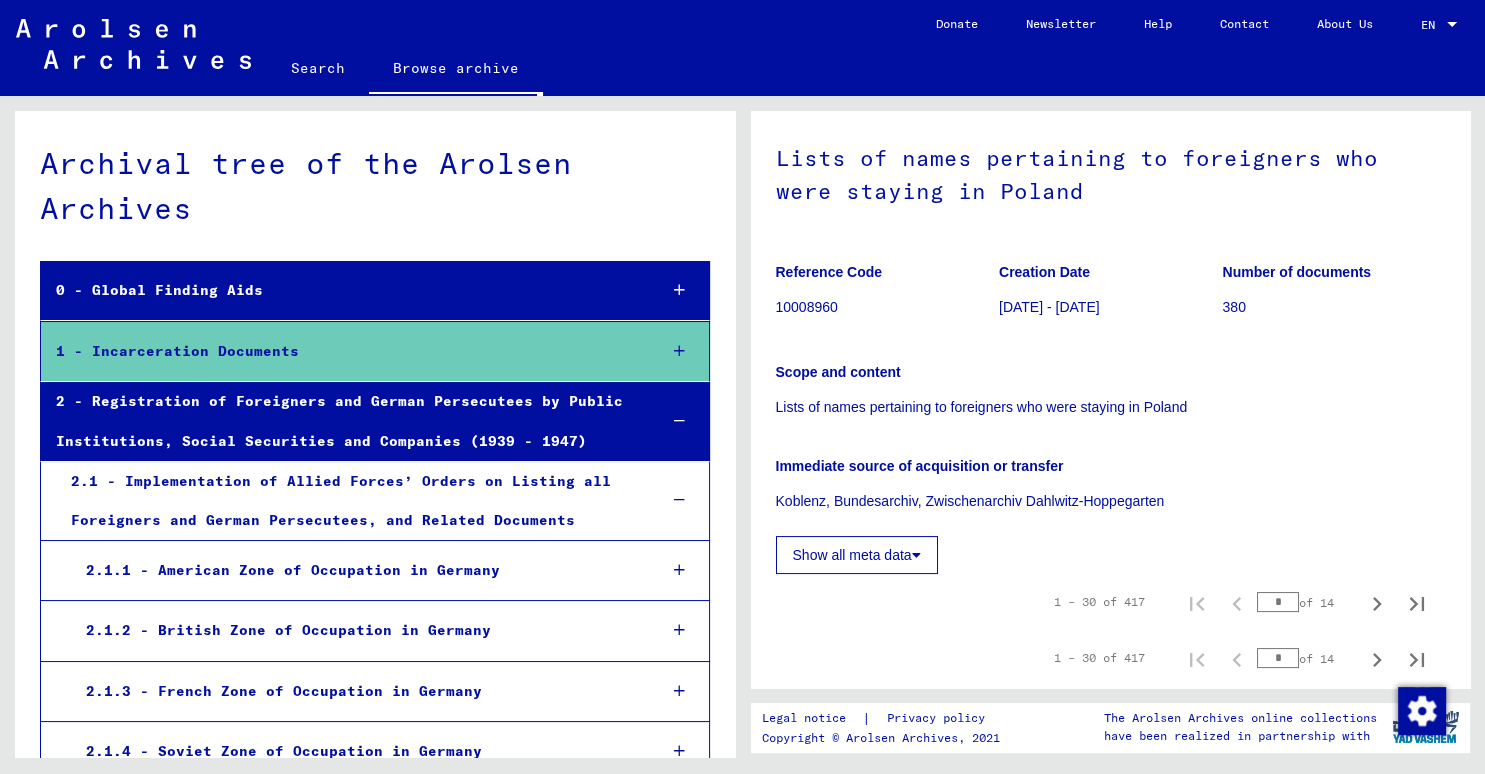click at bounding box center (679, 421) 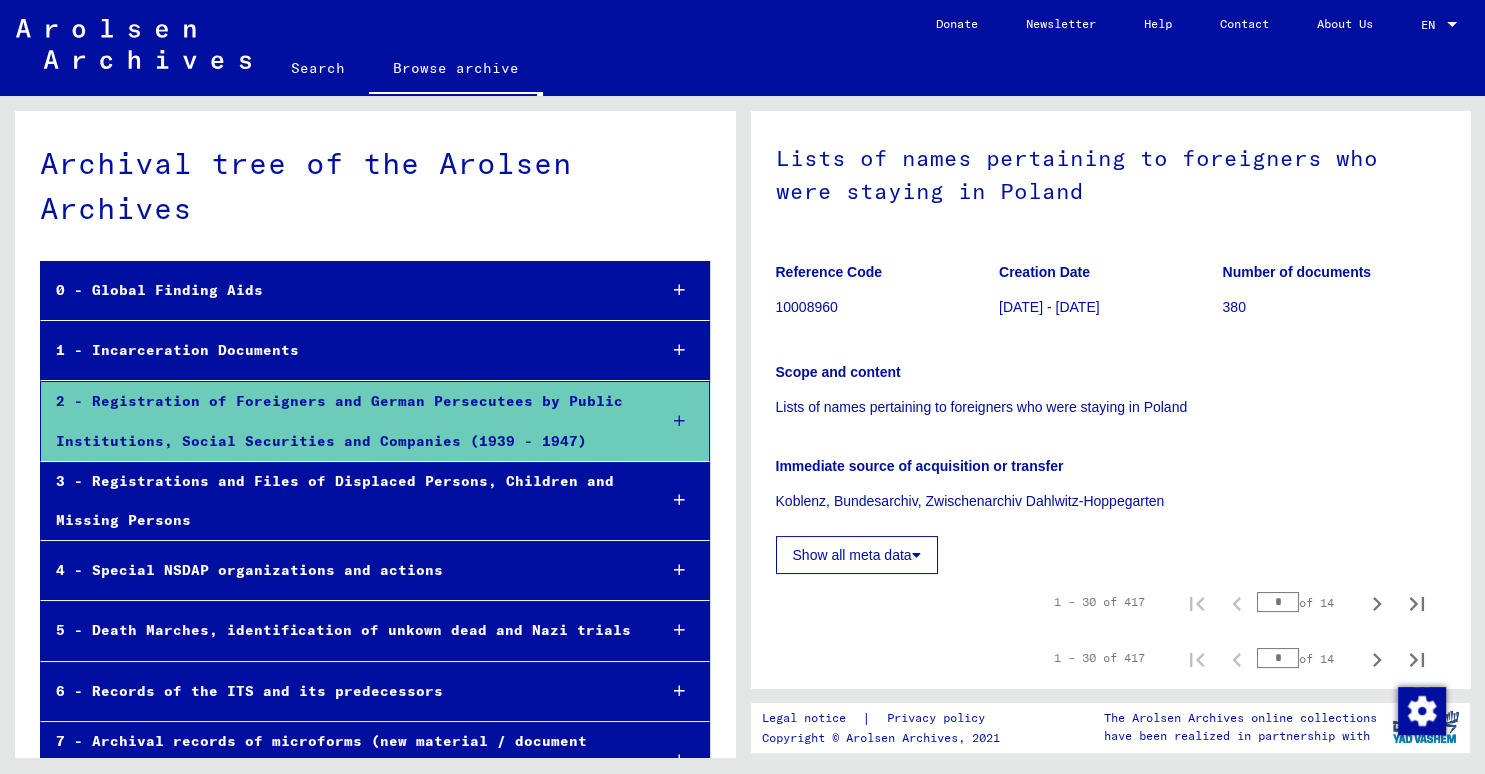 click at bounding box center [679, 421] 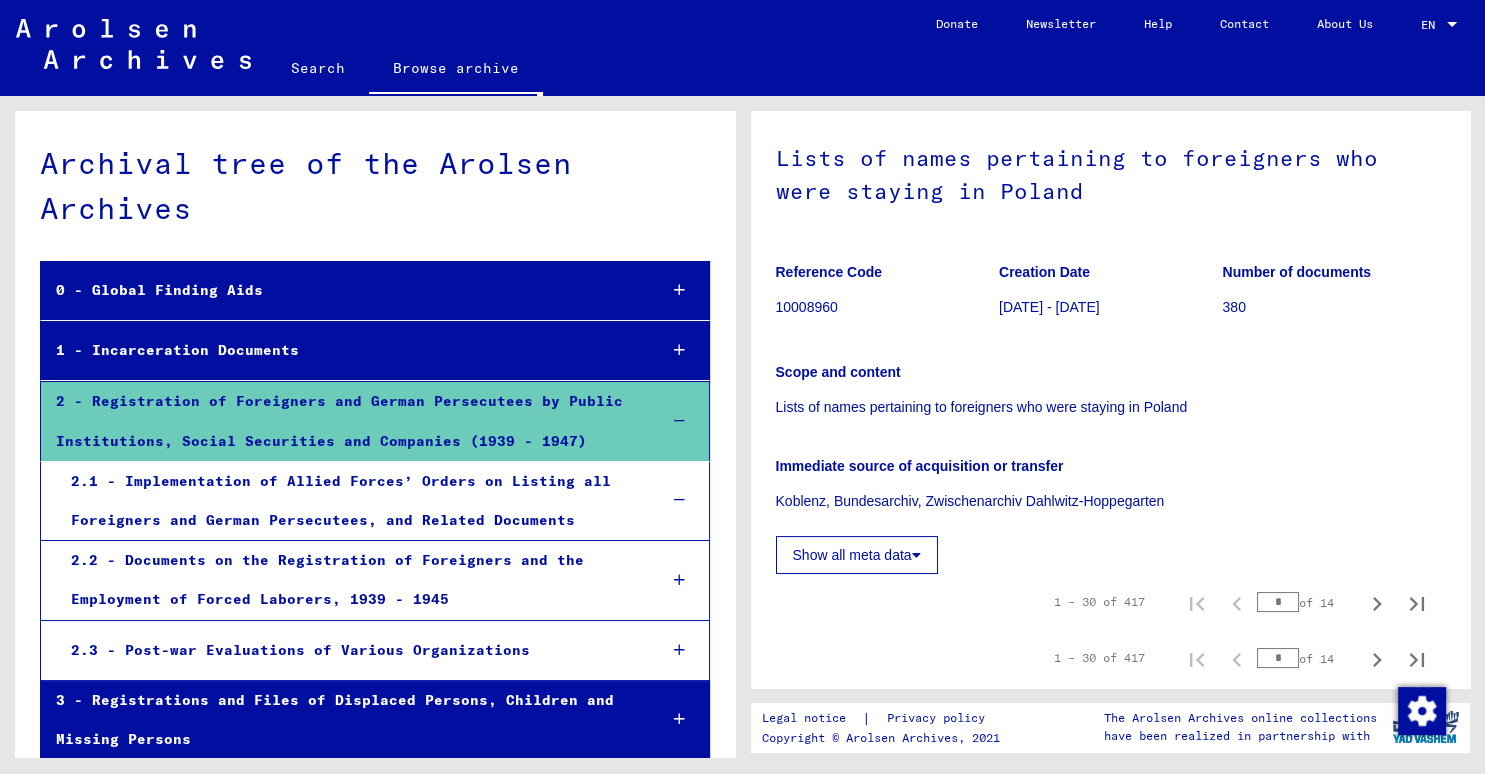 click at bounding box center (679, 421) 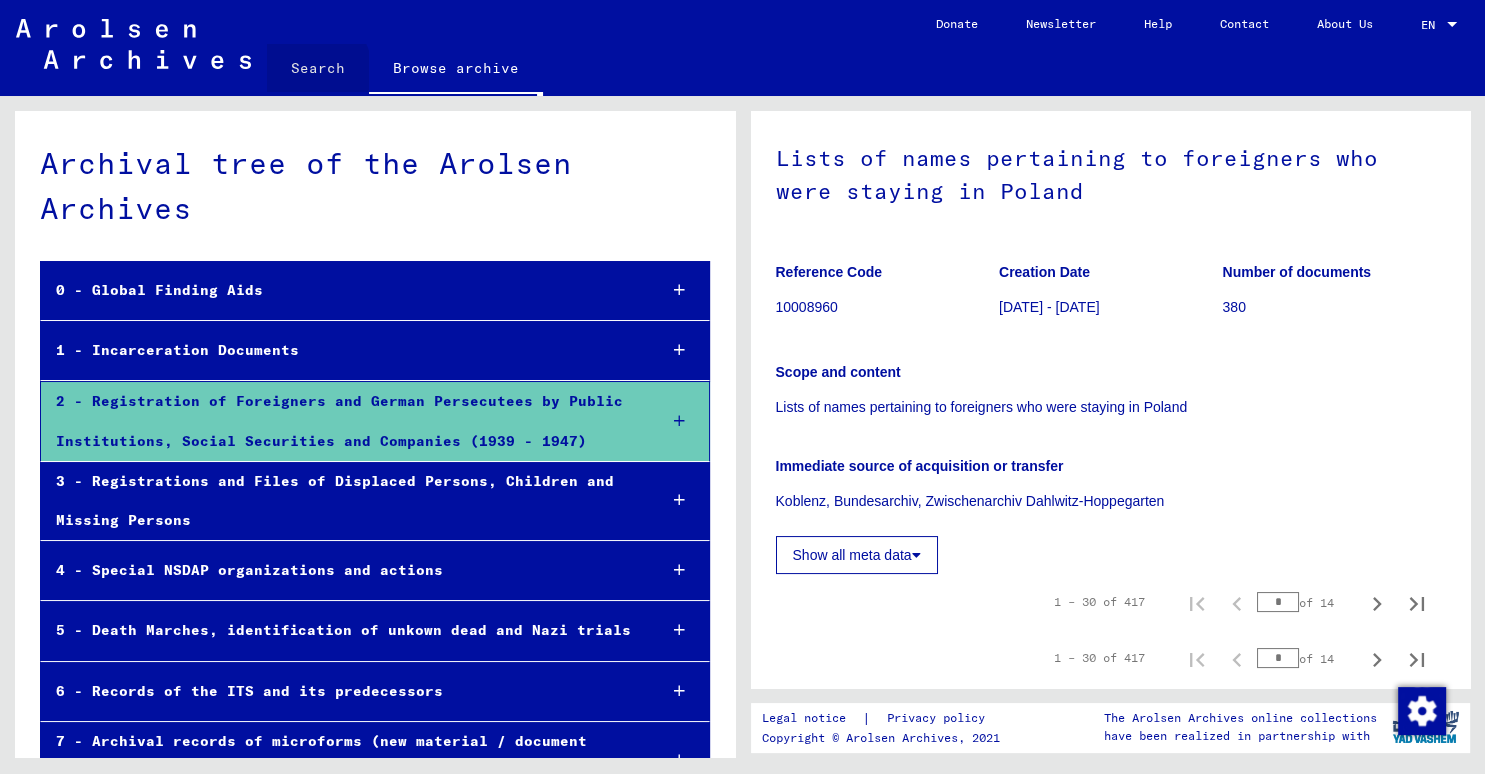 click on "Search" 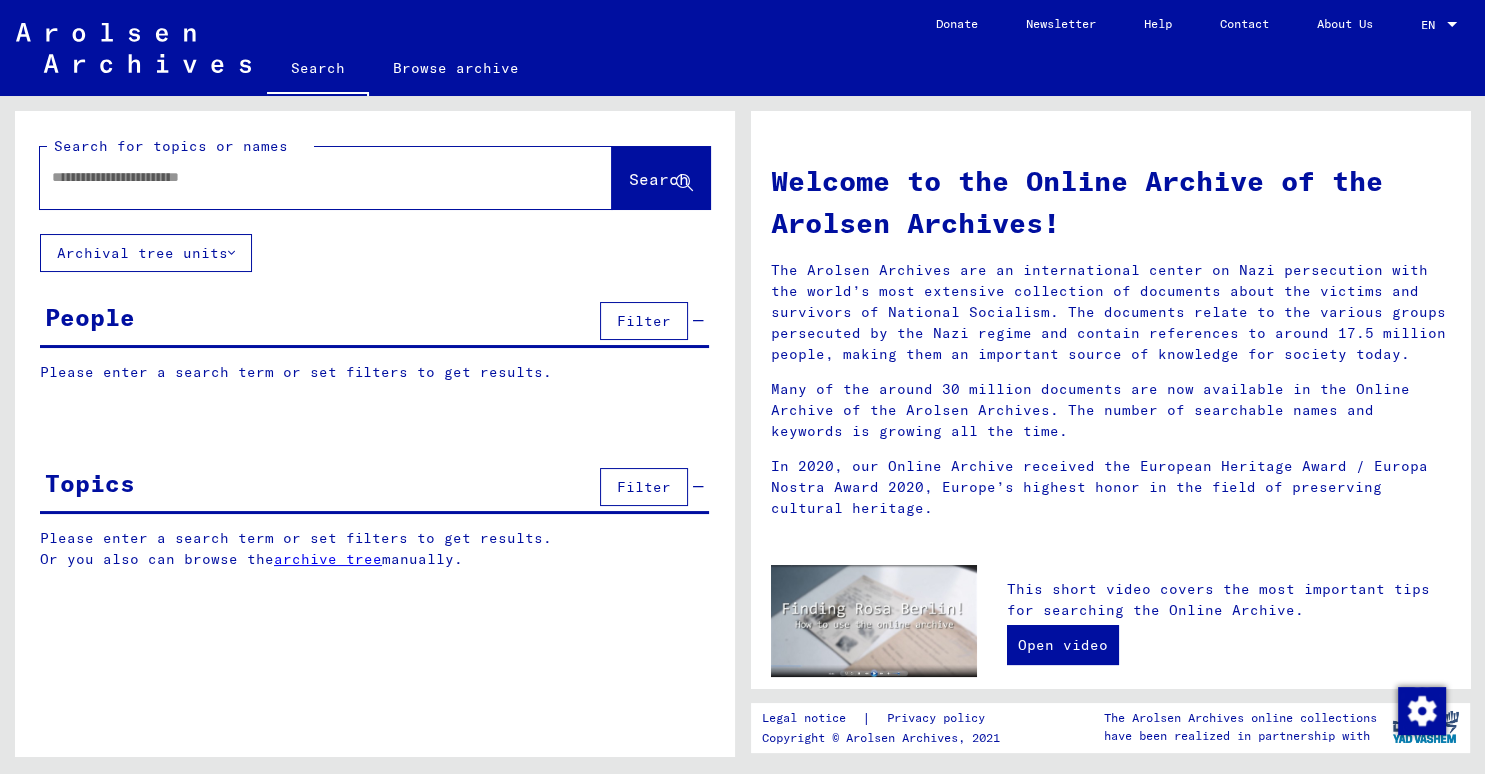 click 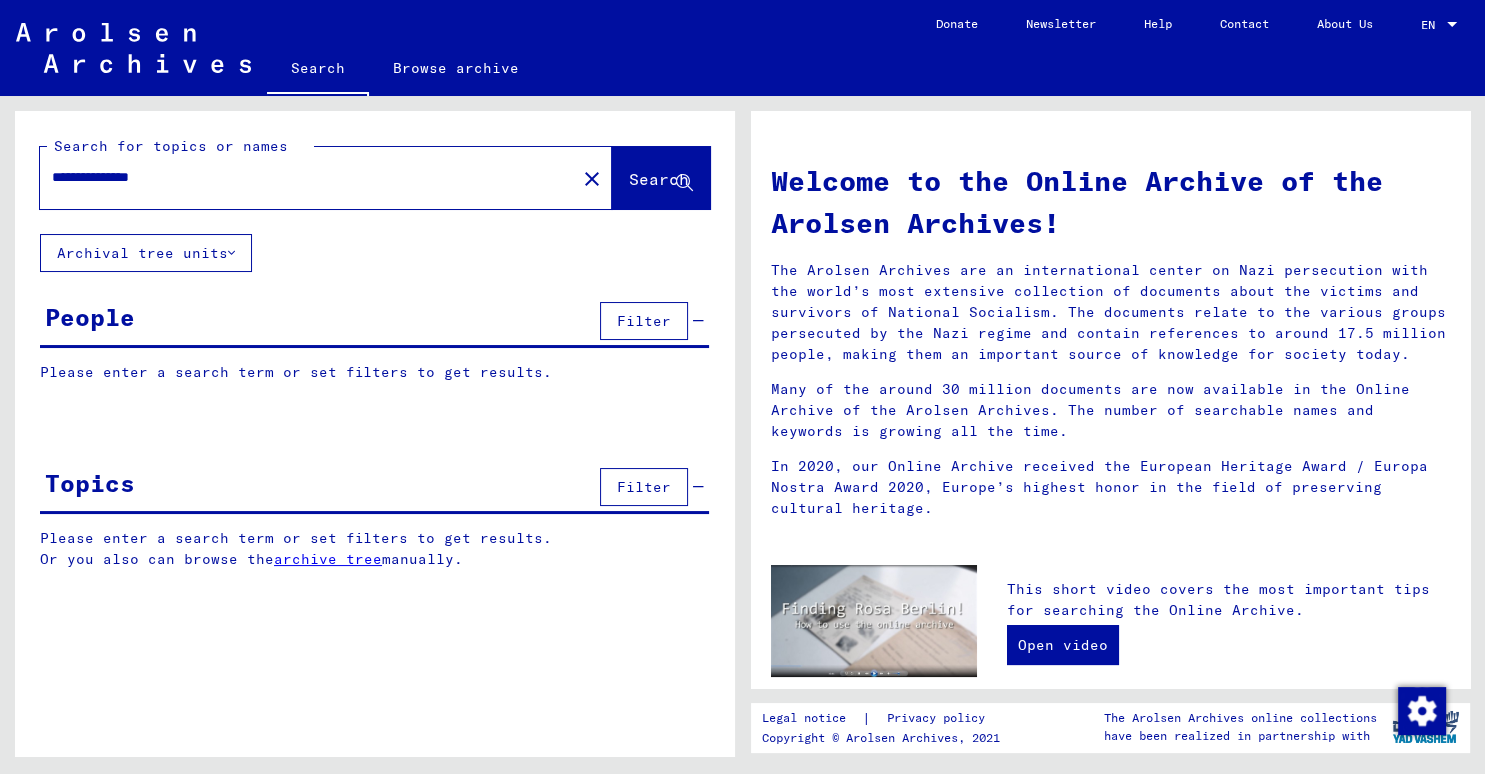 type on "**********" 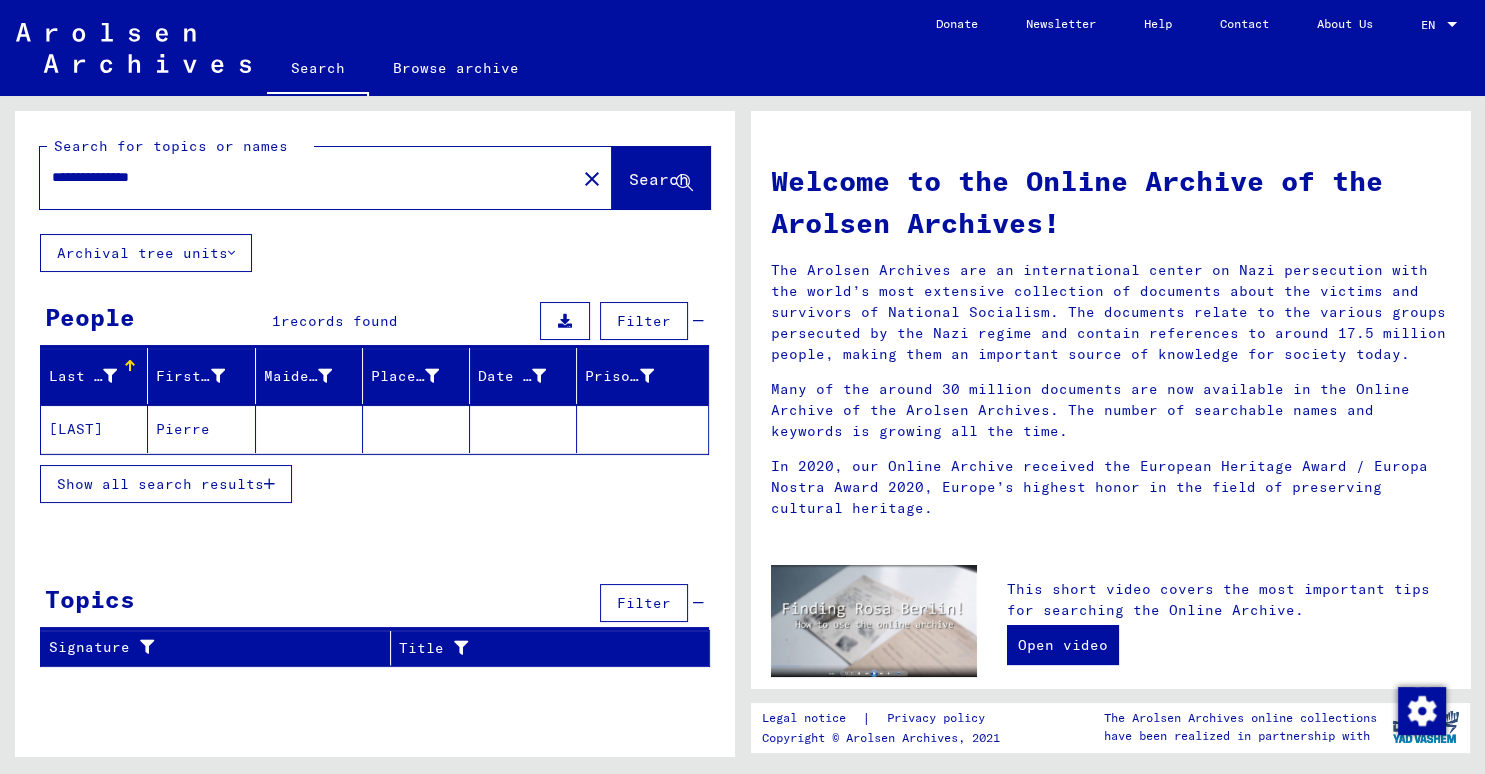 click on "Show all search results" at bounding box center (160, 484) 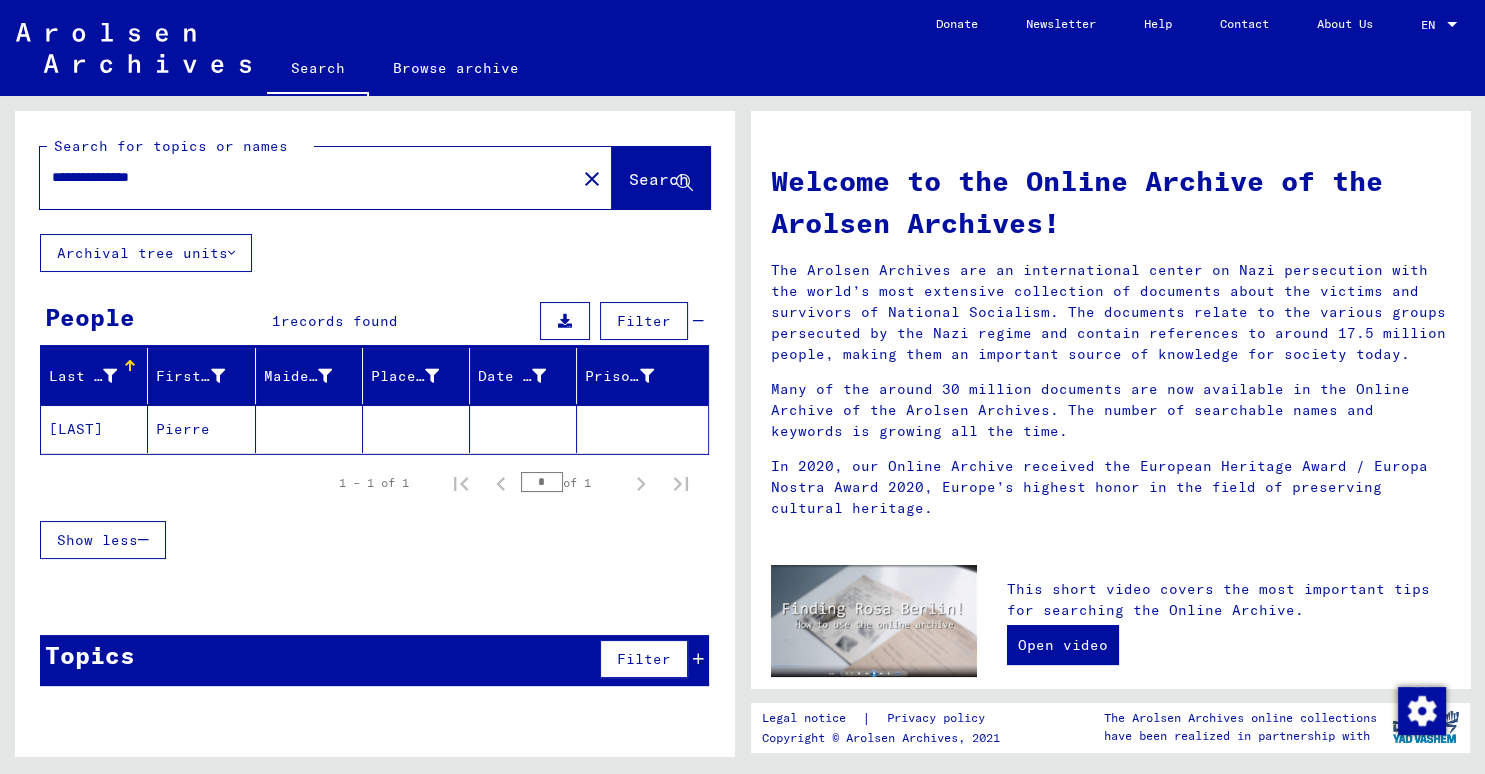 click on "[LAST]" 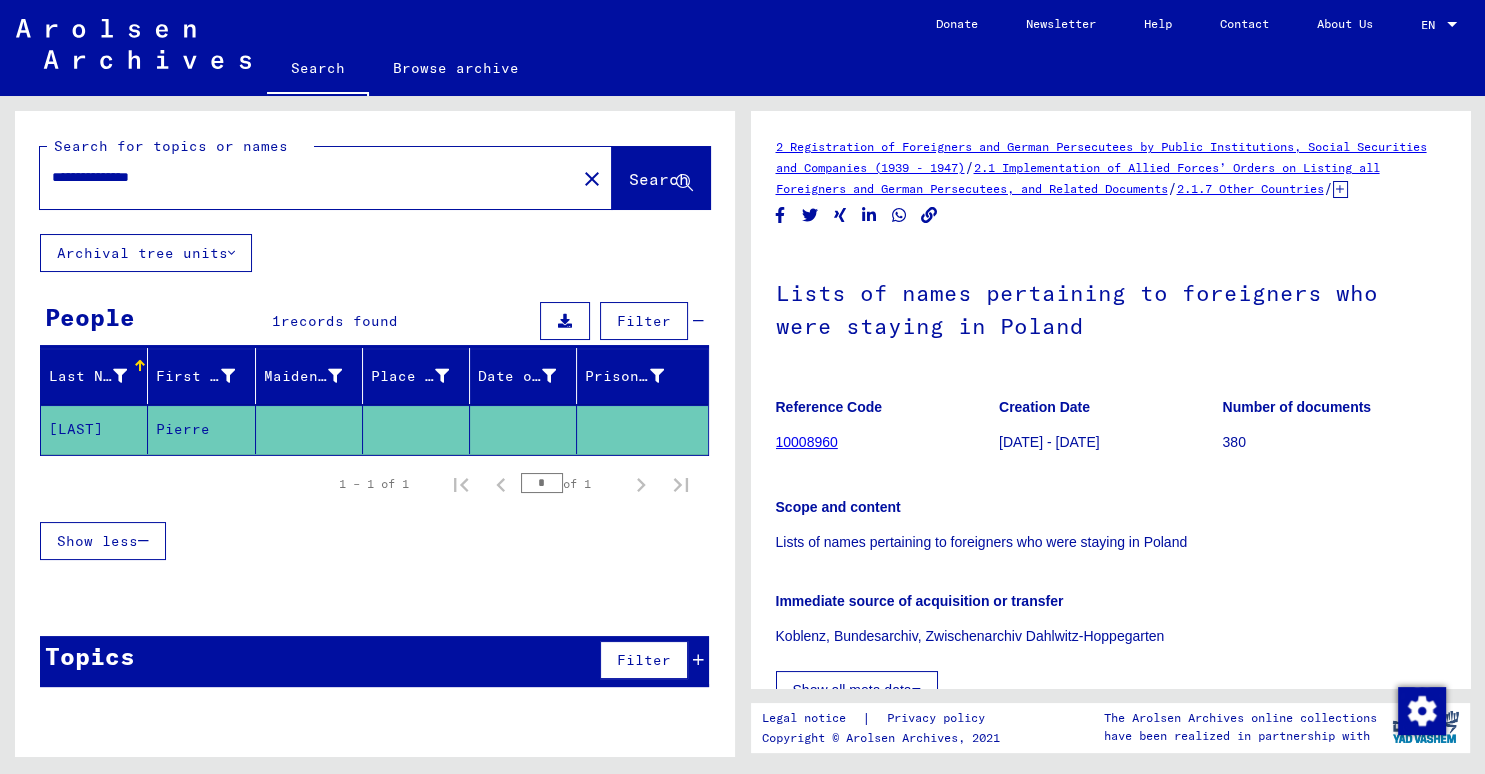 click on "10008960" 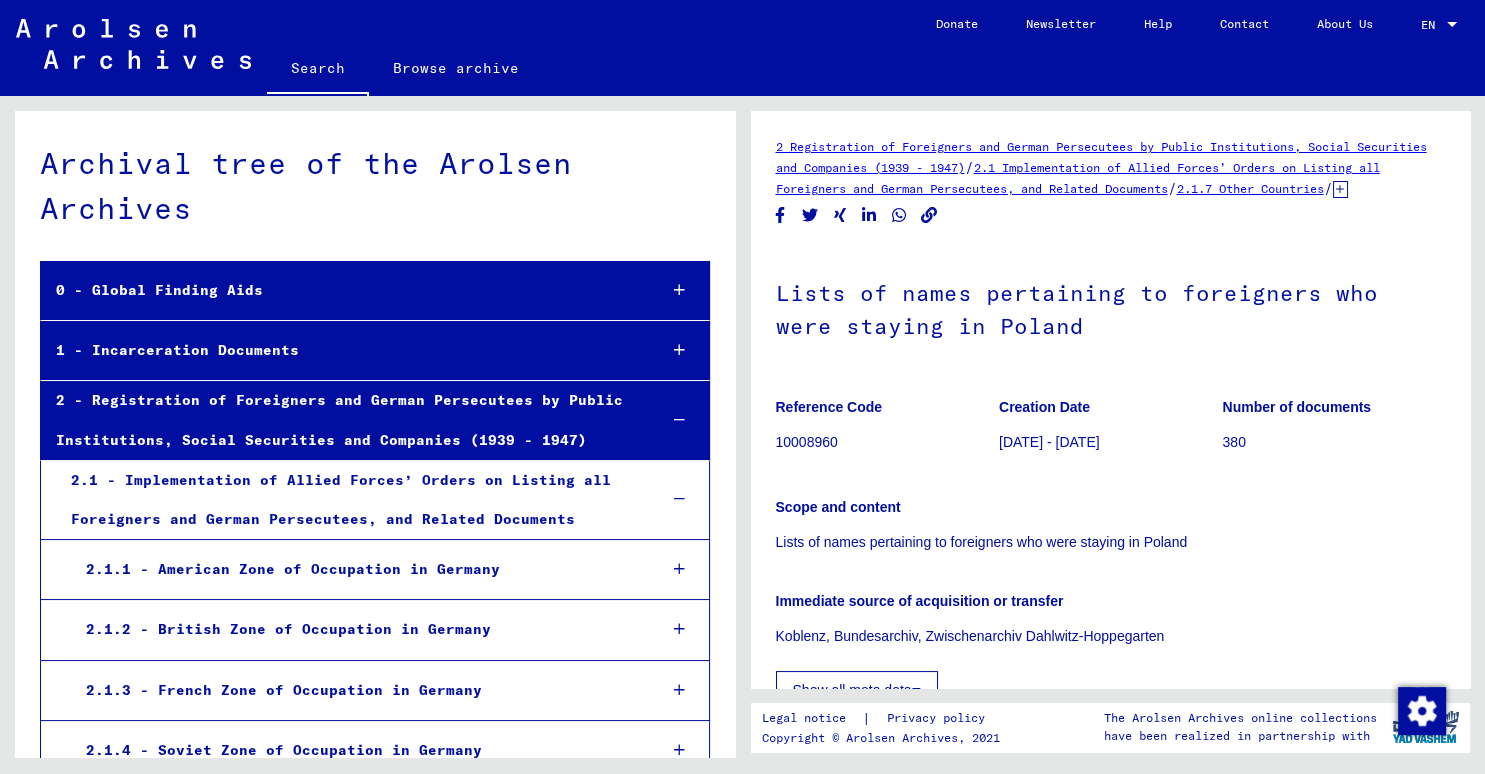 click on "2 Registration of Foreigners and German Persecutees by Public Institutions, Social Securities and Companies (1939 - 1947)" 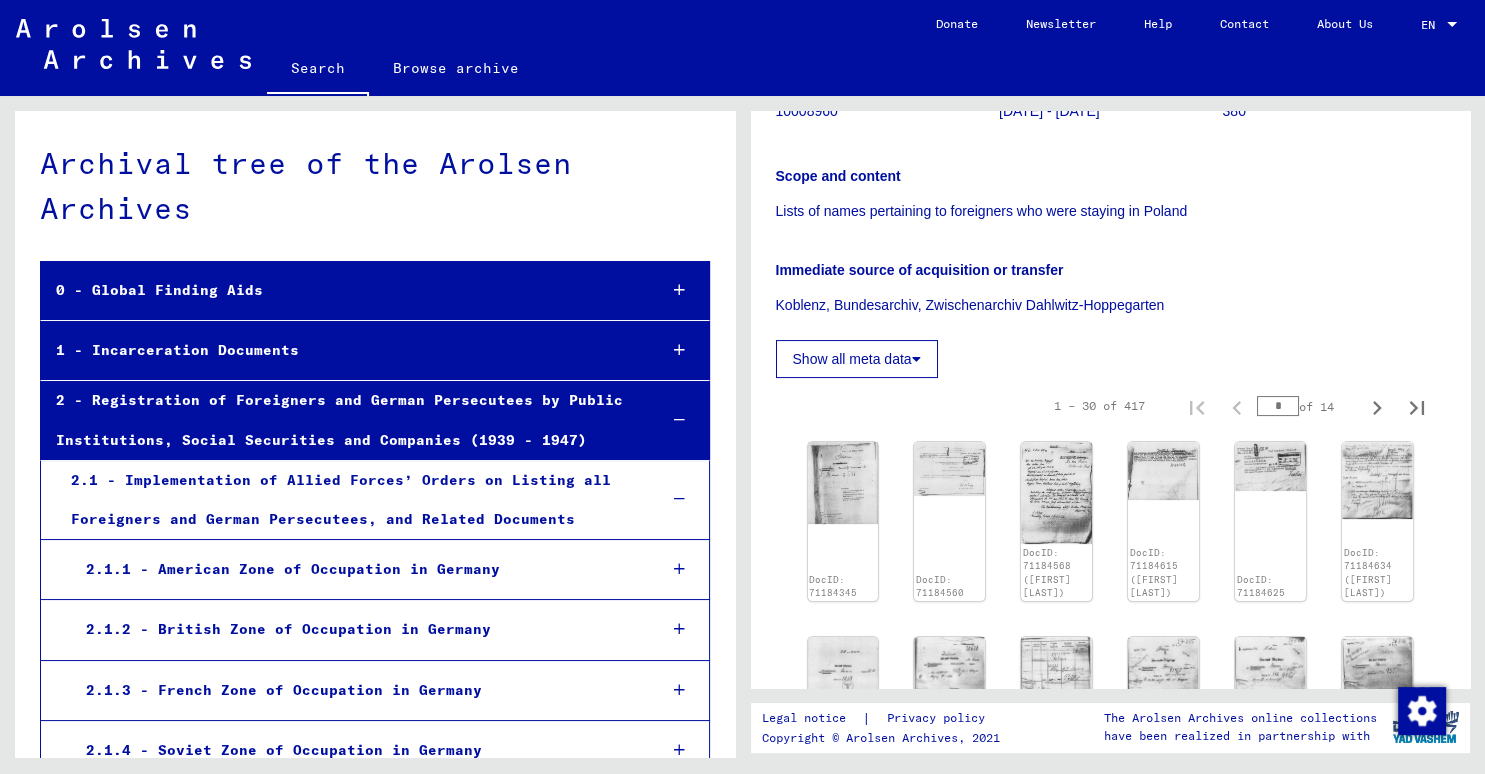 scroll, scrollTop: 441, scrollLeft: 0, axis: vertical 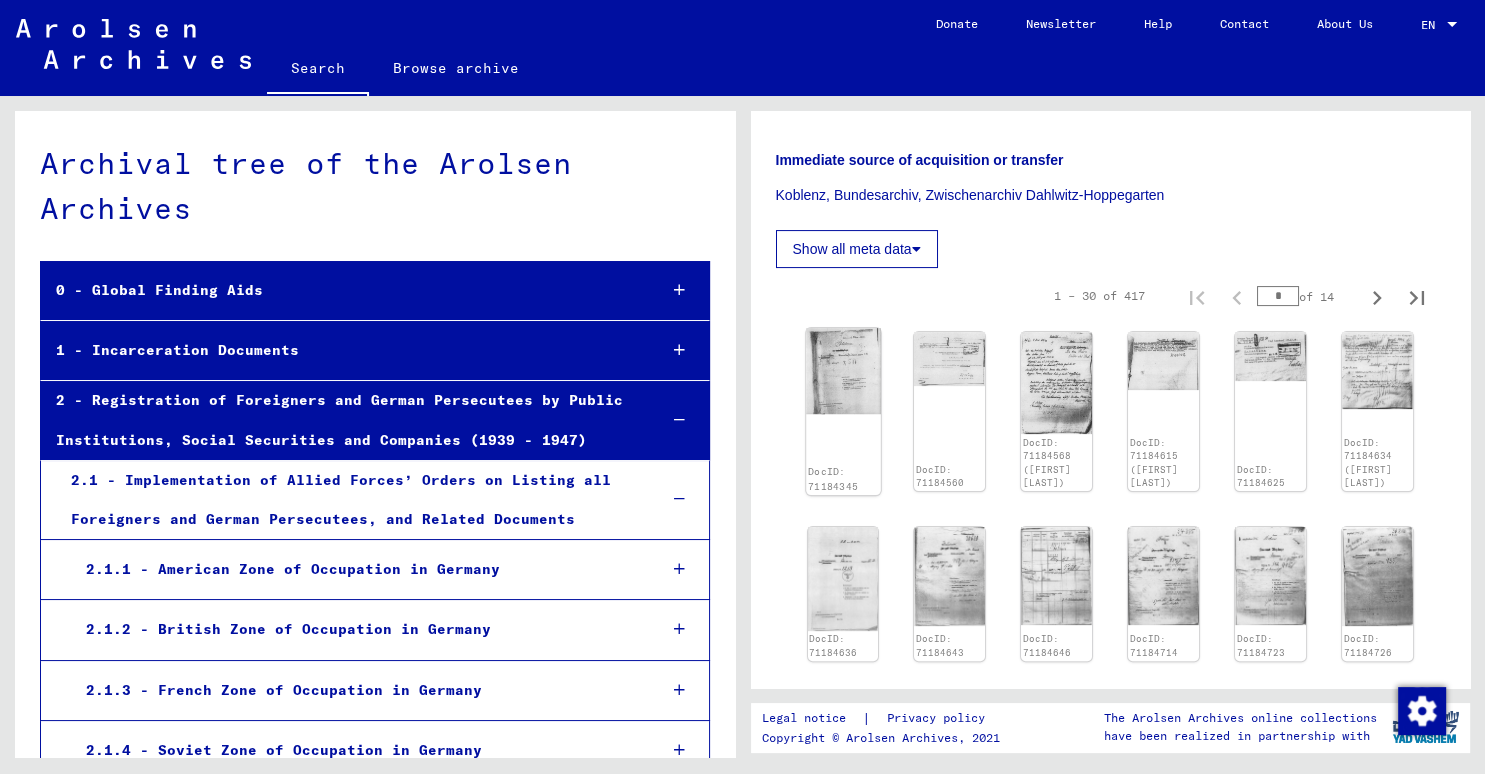 click 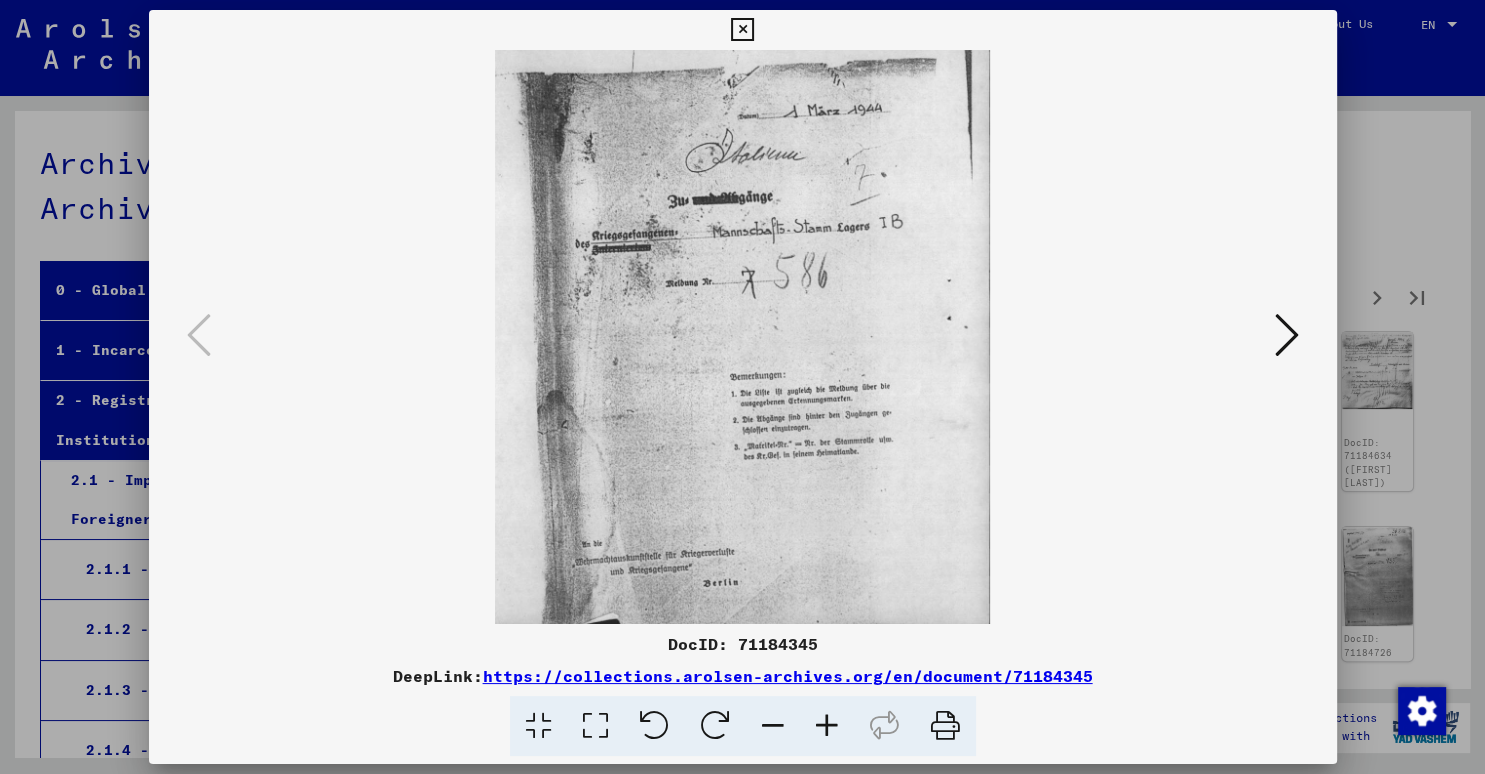 click at bounding box center (1287, 335) 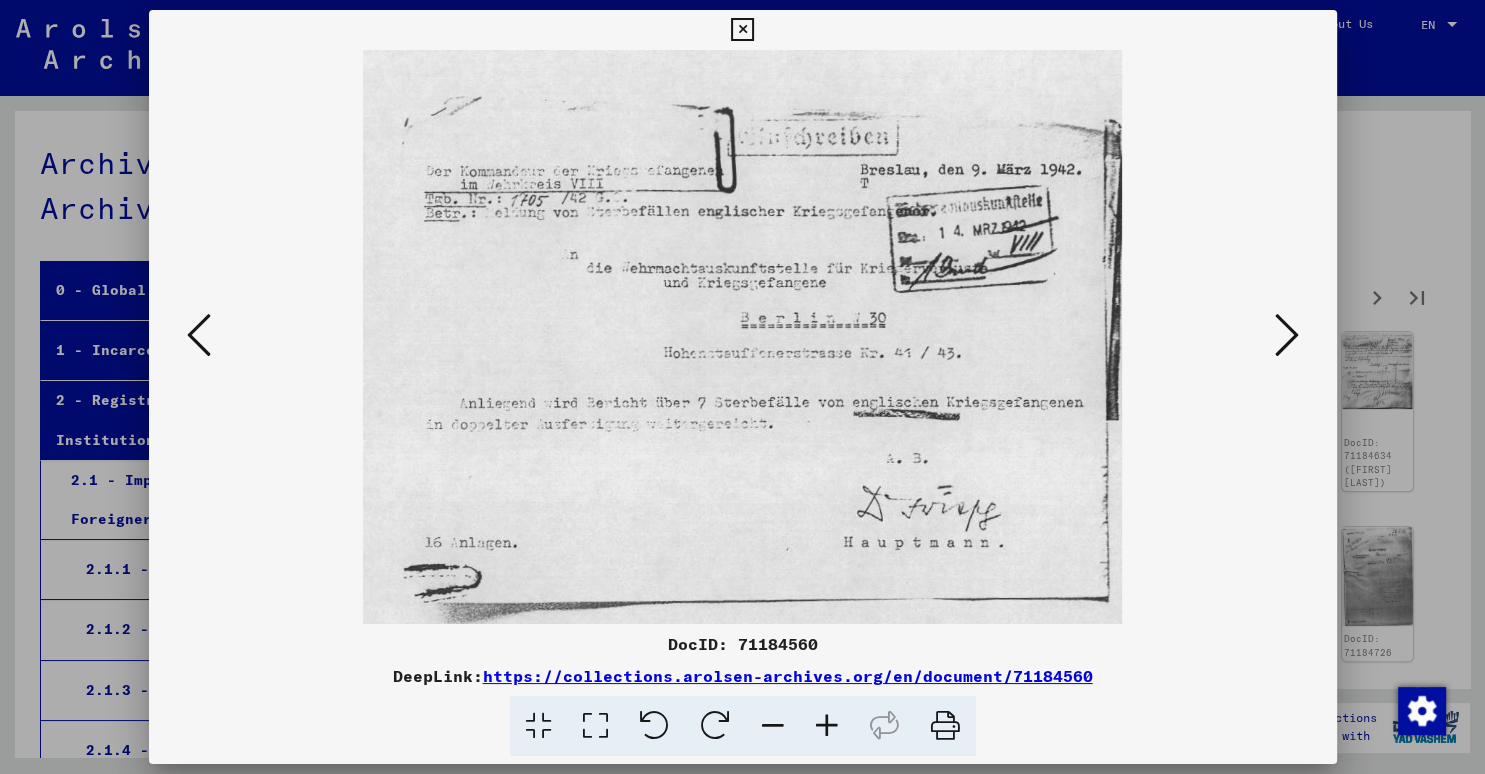 click at bounding box center [1287, 335] 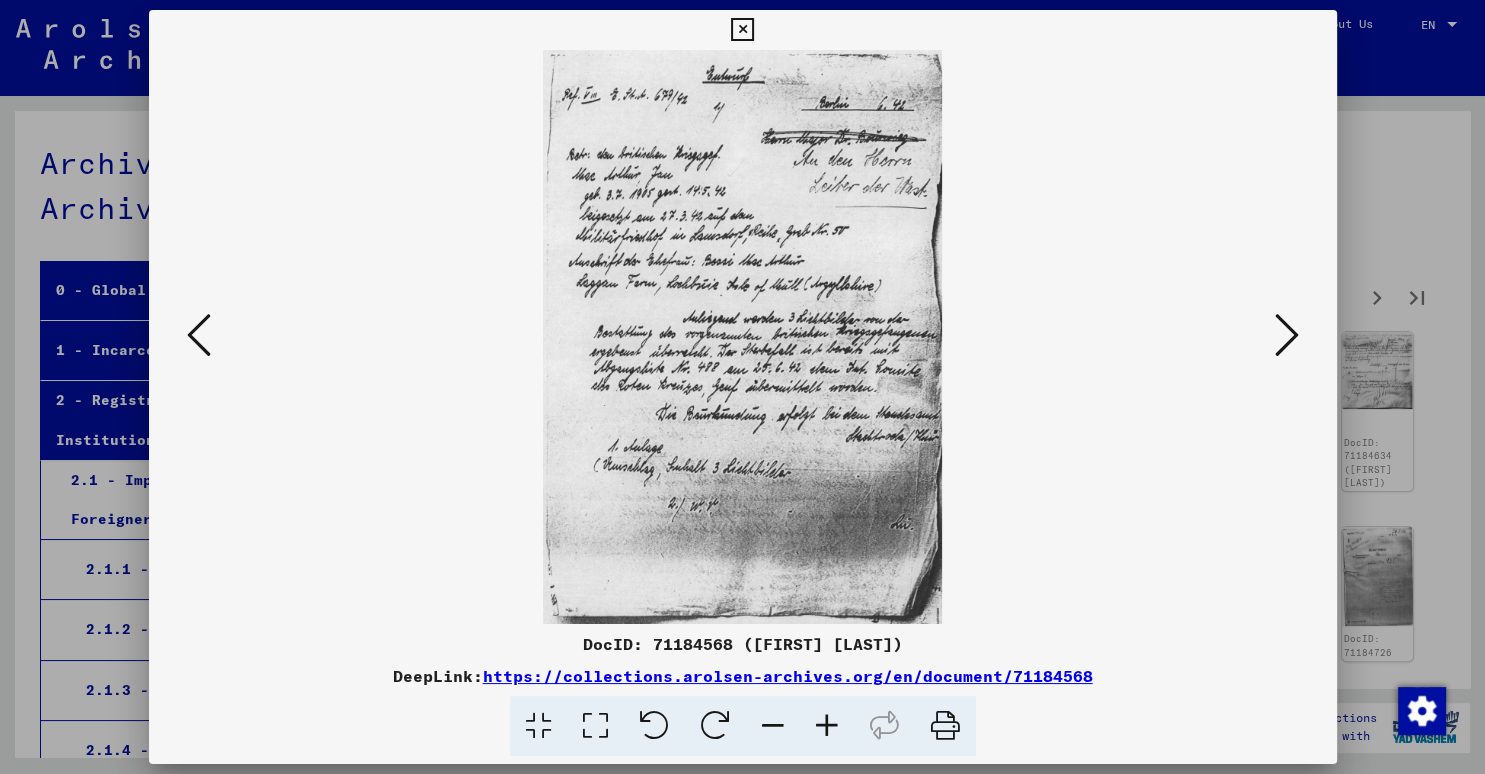 click at bounding box center [1287, 335] 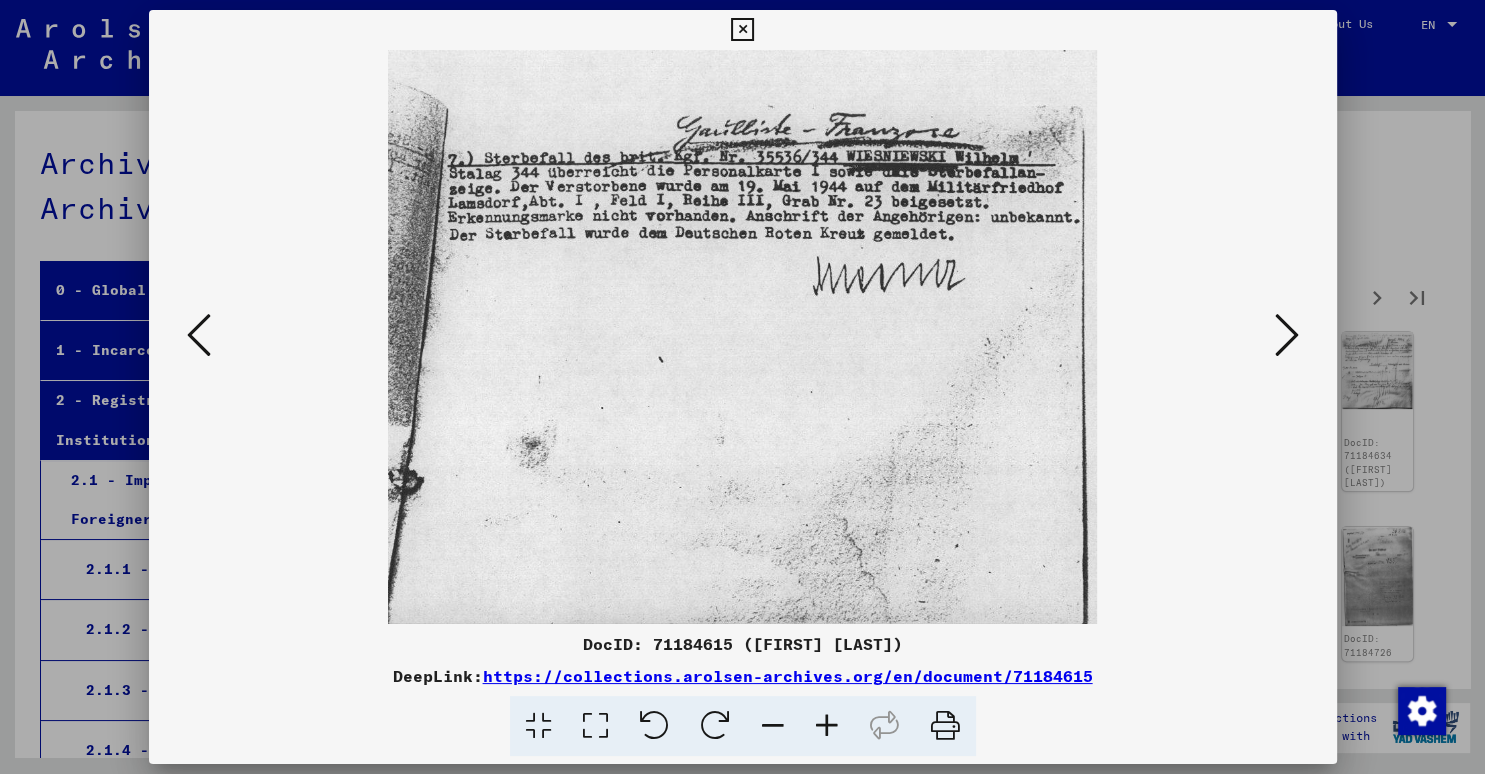 click at bounding box center (1287, 335) 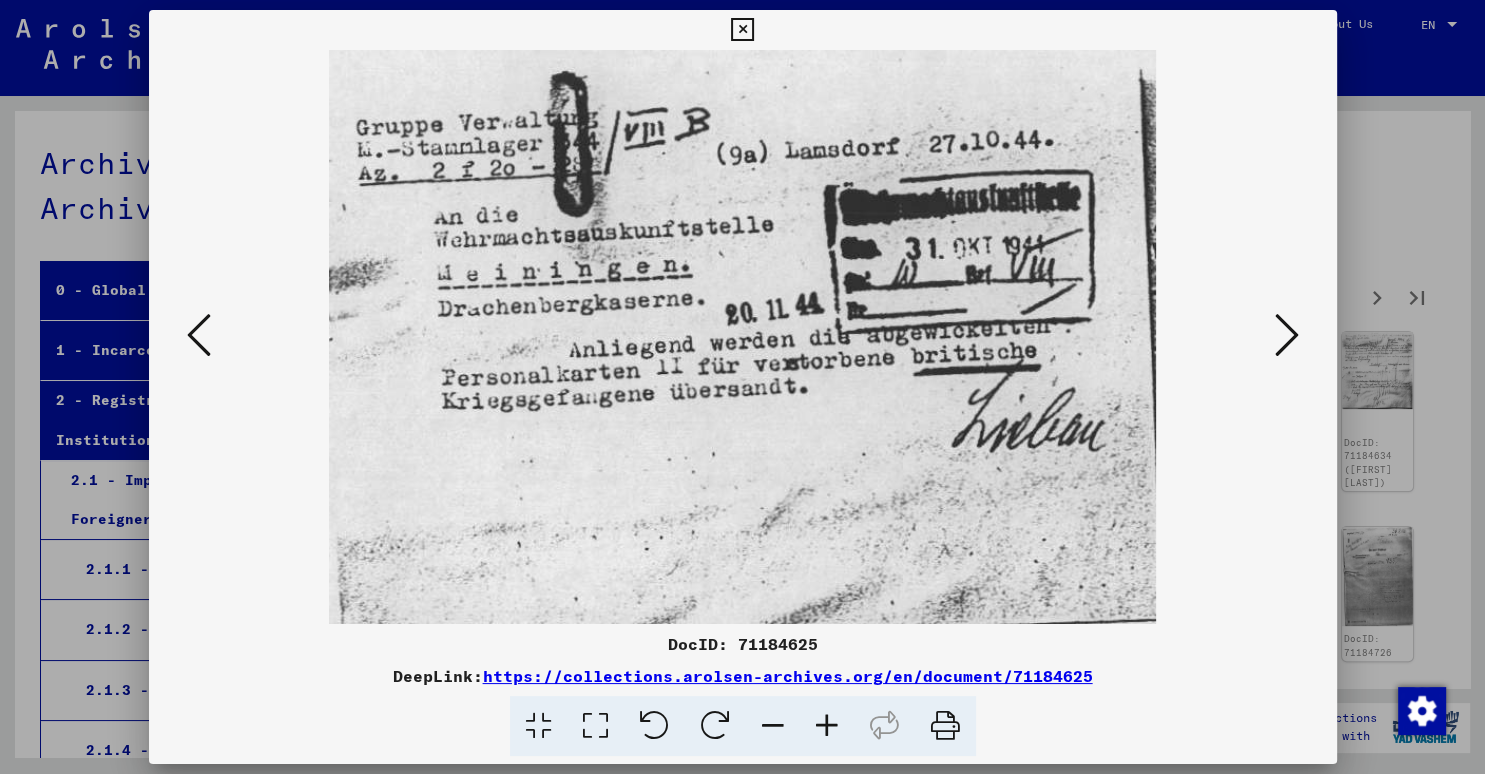 click at bounding box center (1287, 335) 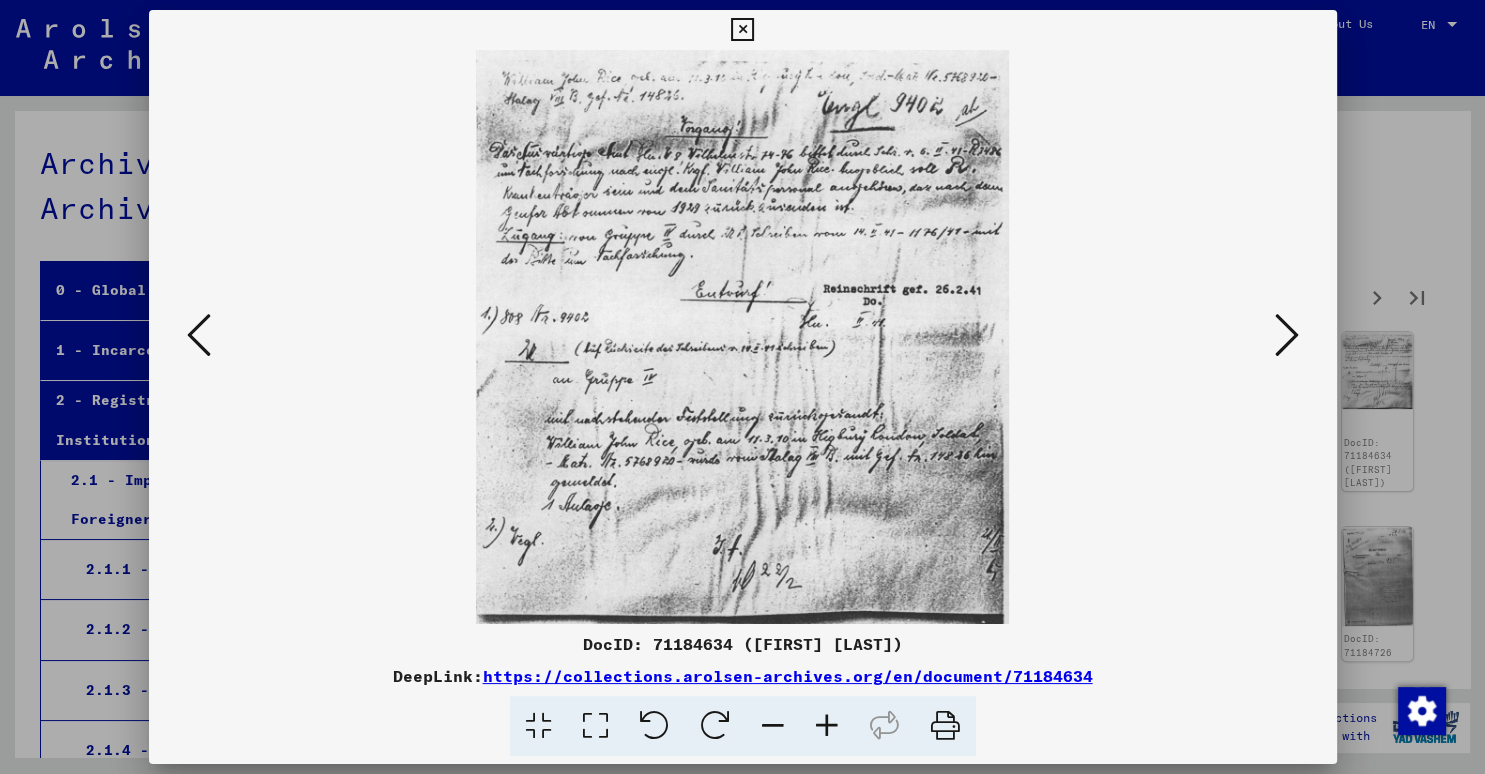 click at bounding box center [1287, 335] 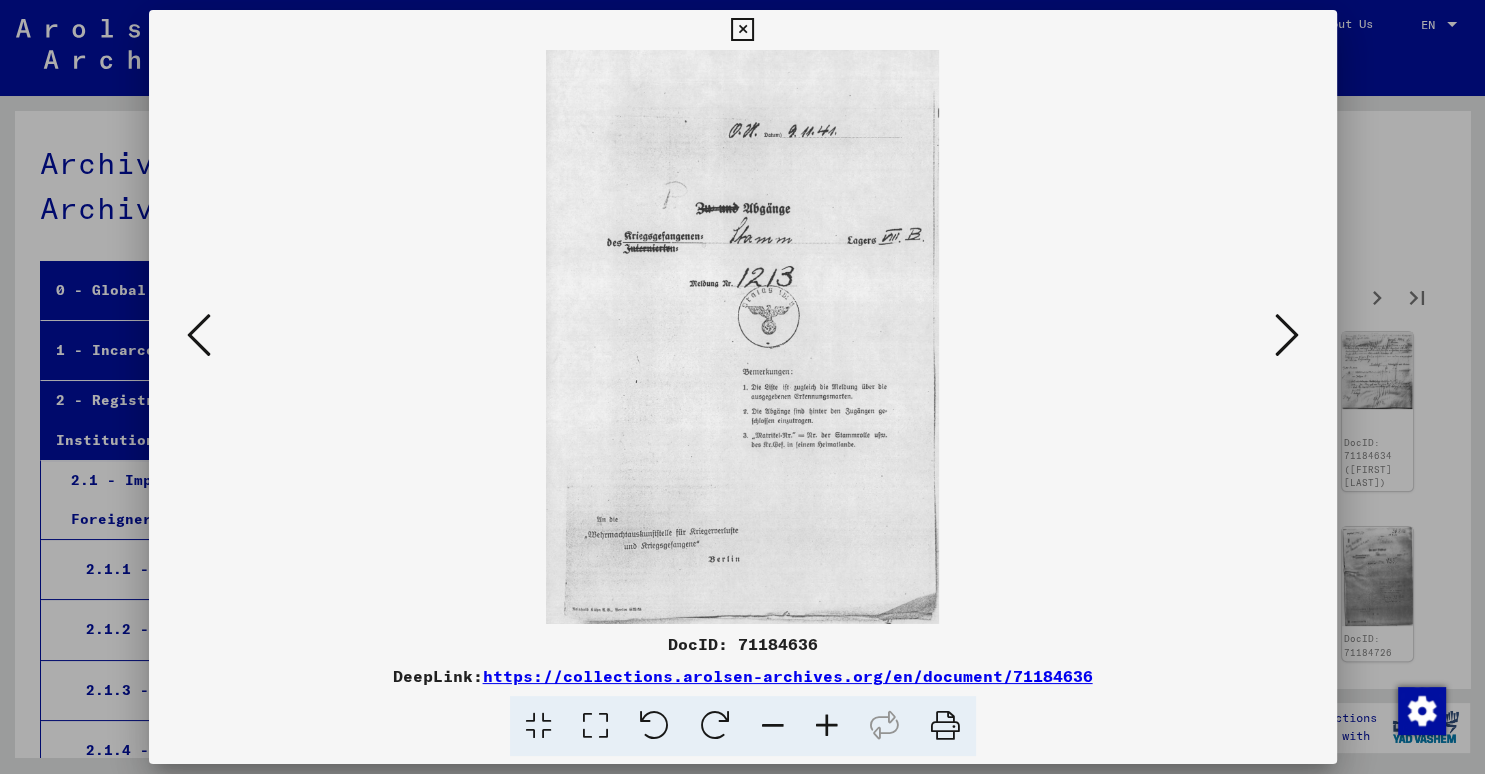 click at bounding box center [1287, 335] 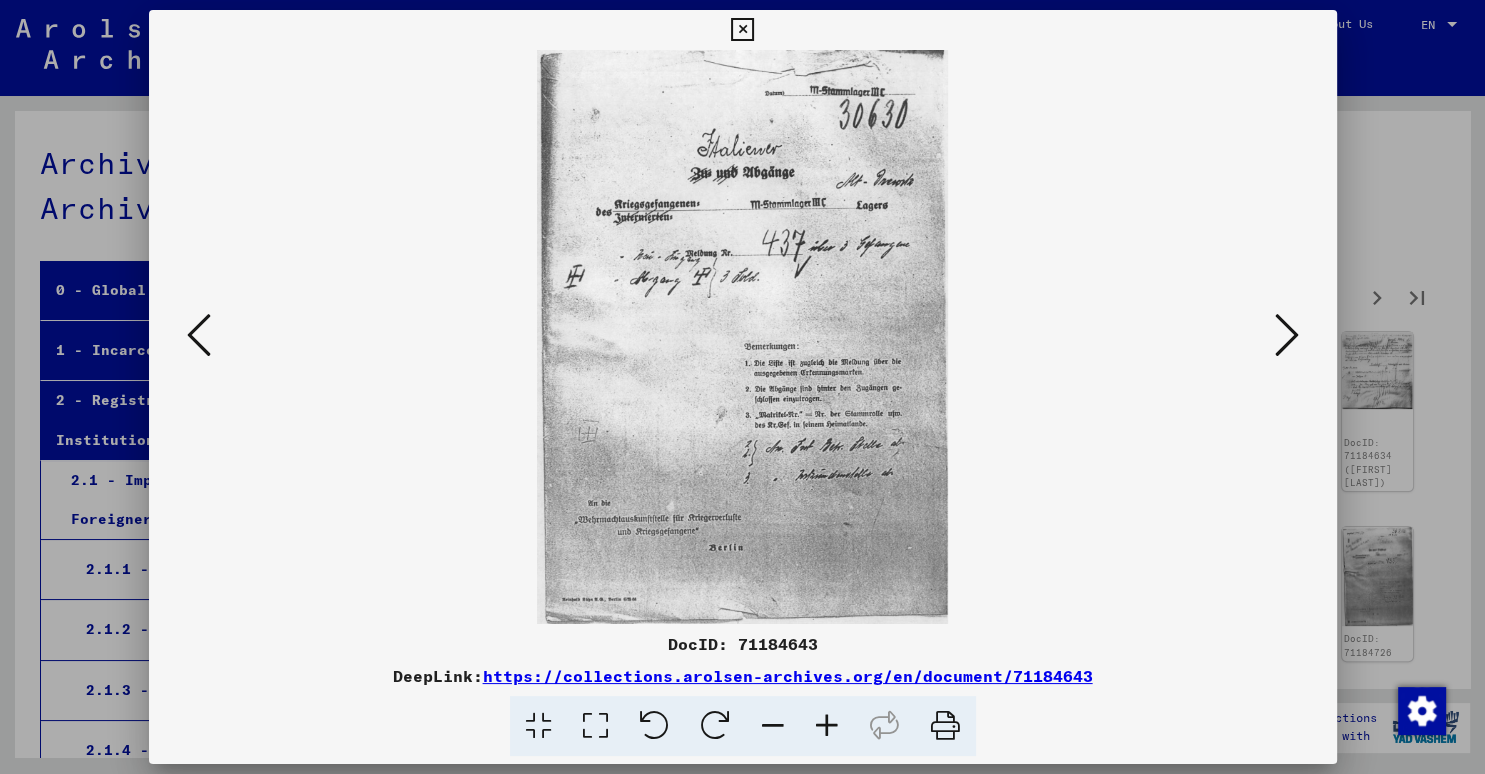 click at bounding box center (1287, 335) 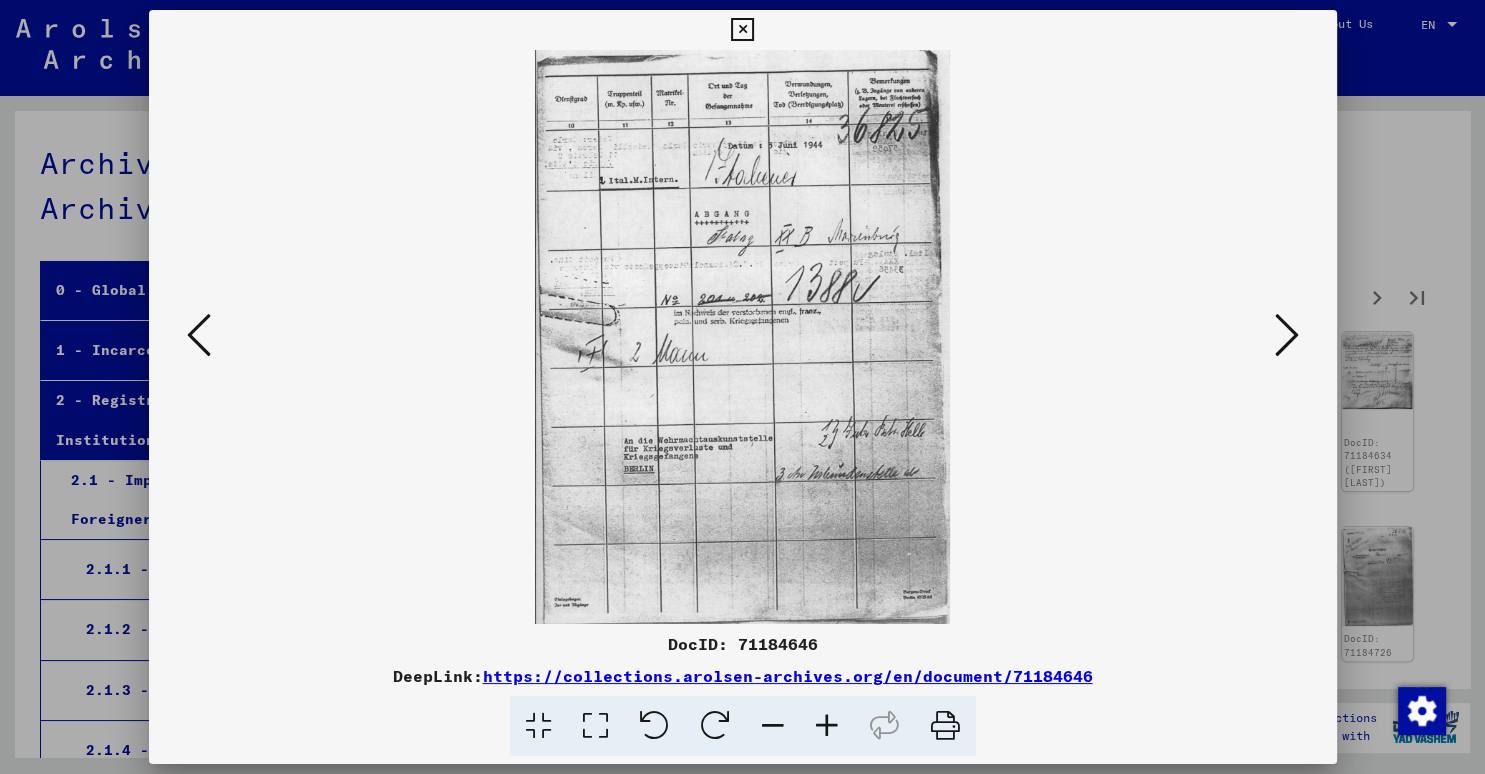 click at bounding box center (1287, 335) 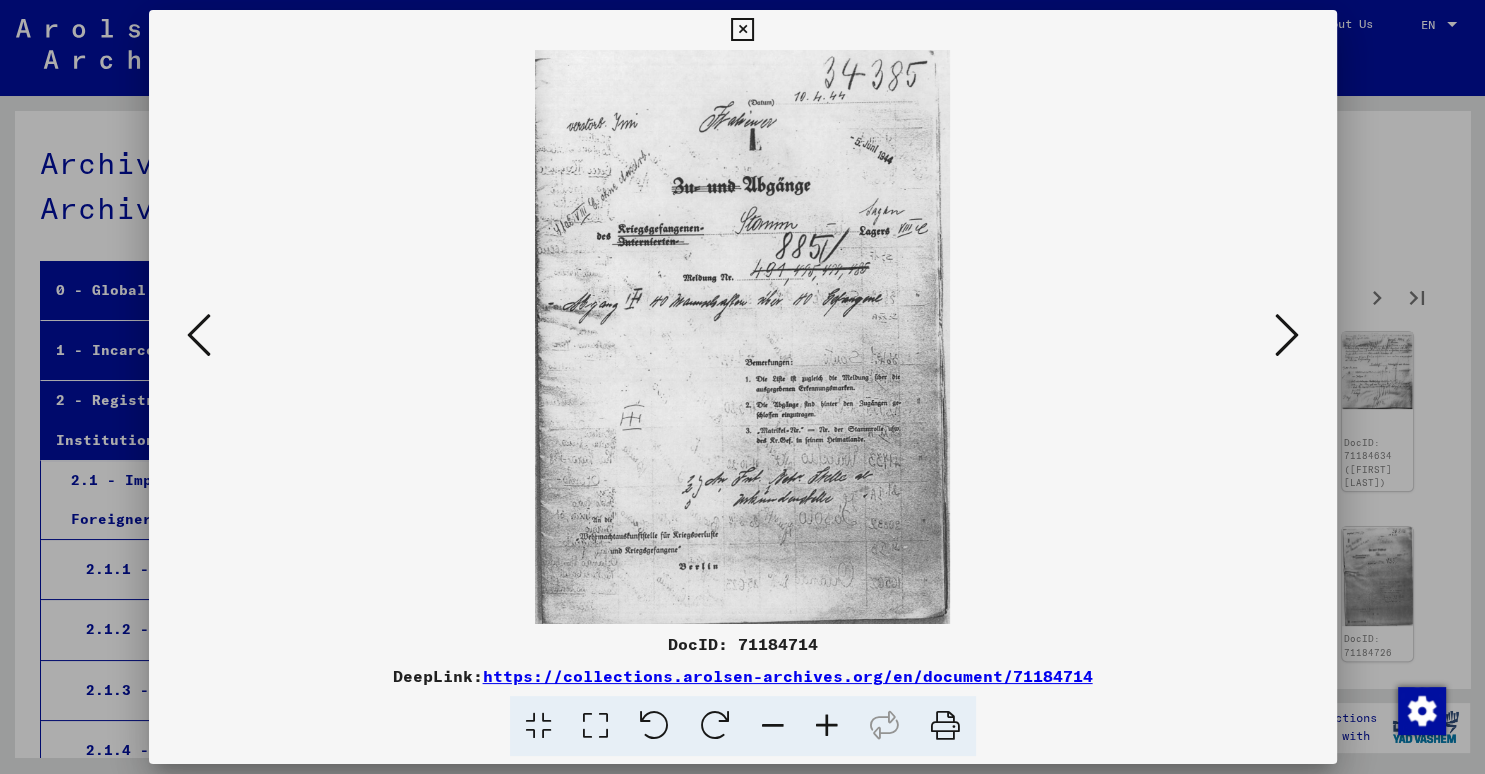 click at bounding box center (1287, 335) 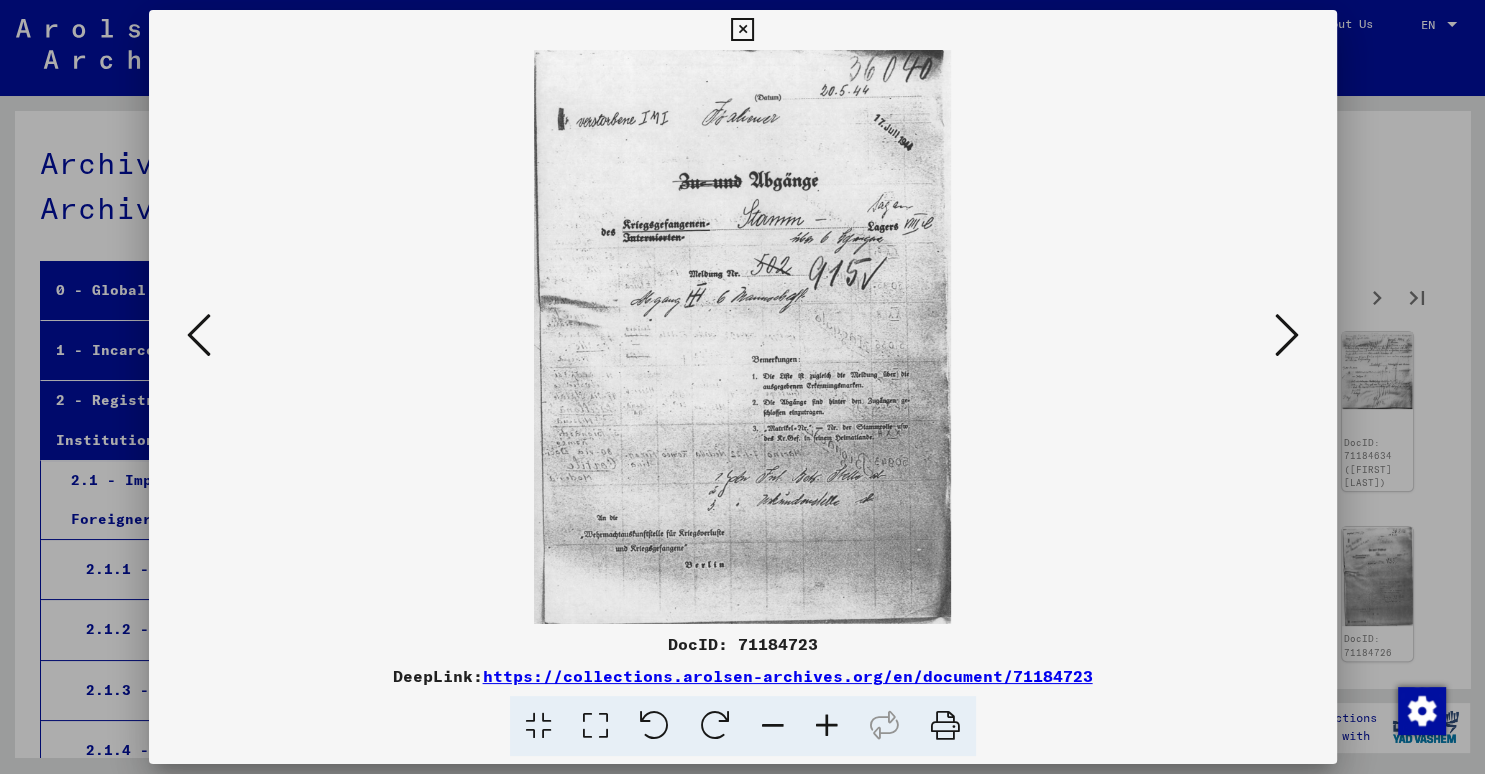click at bounding box center [1287, 335] 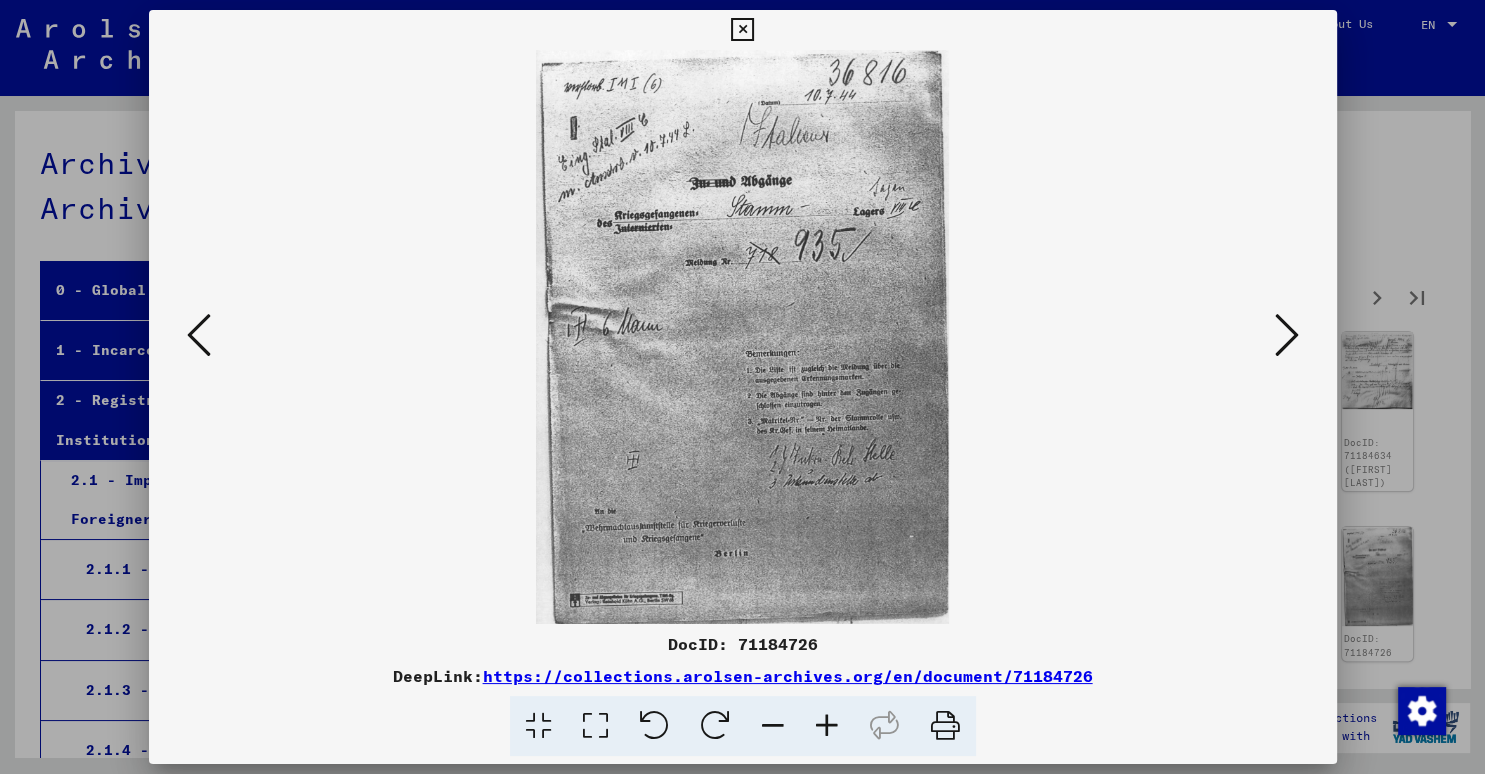 click at bounding box center (1287, 335) 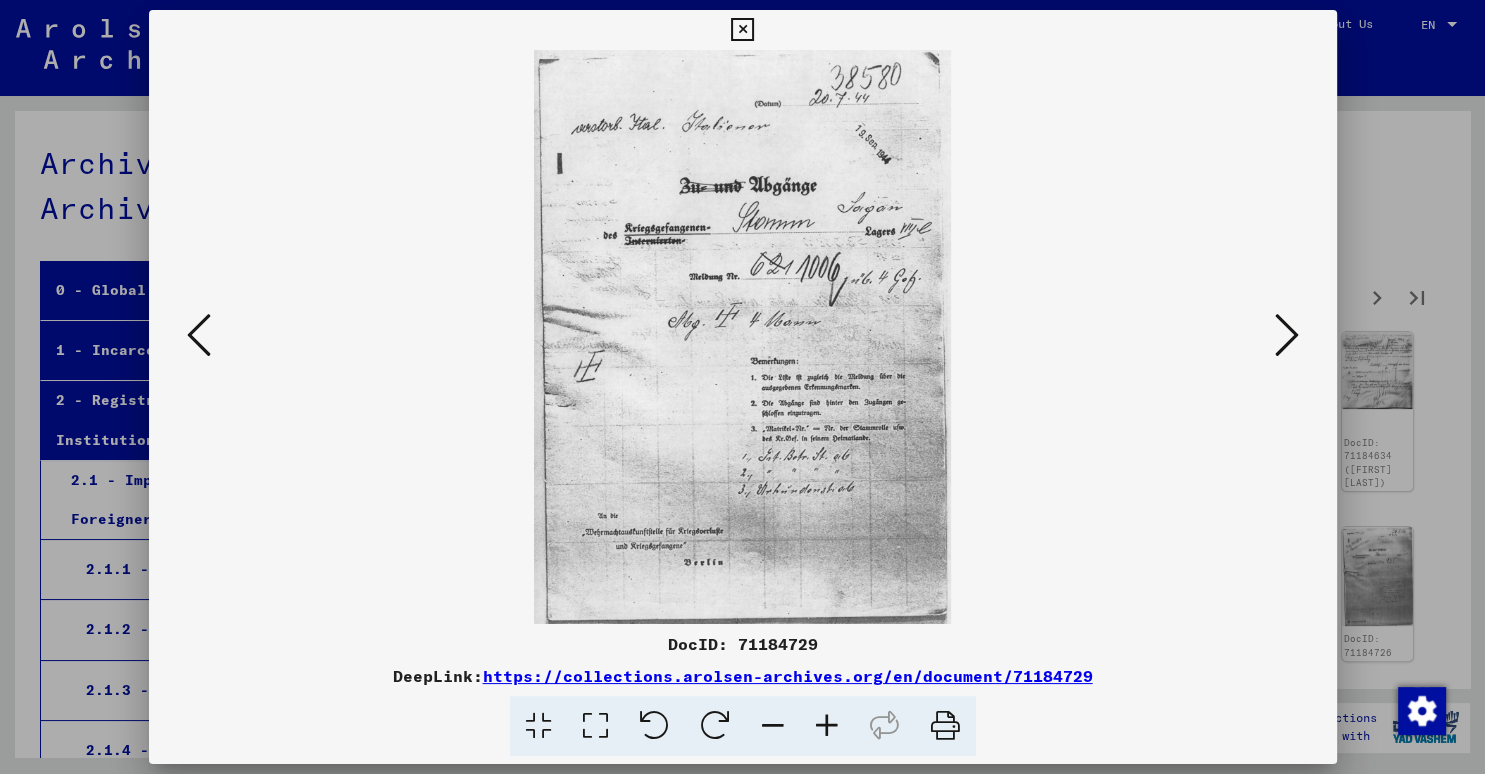 click at bounding box center (1287, 335) 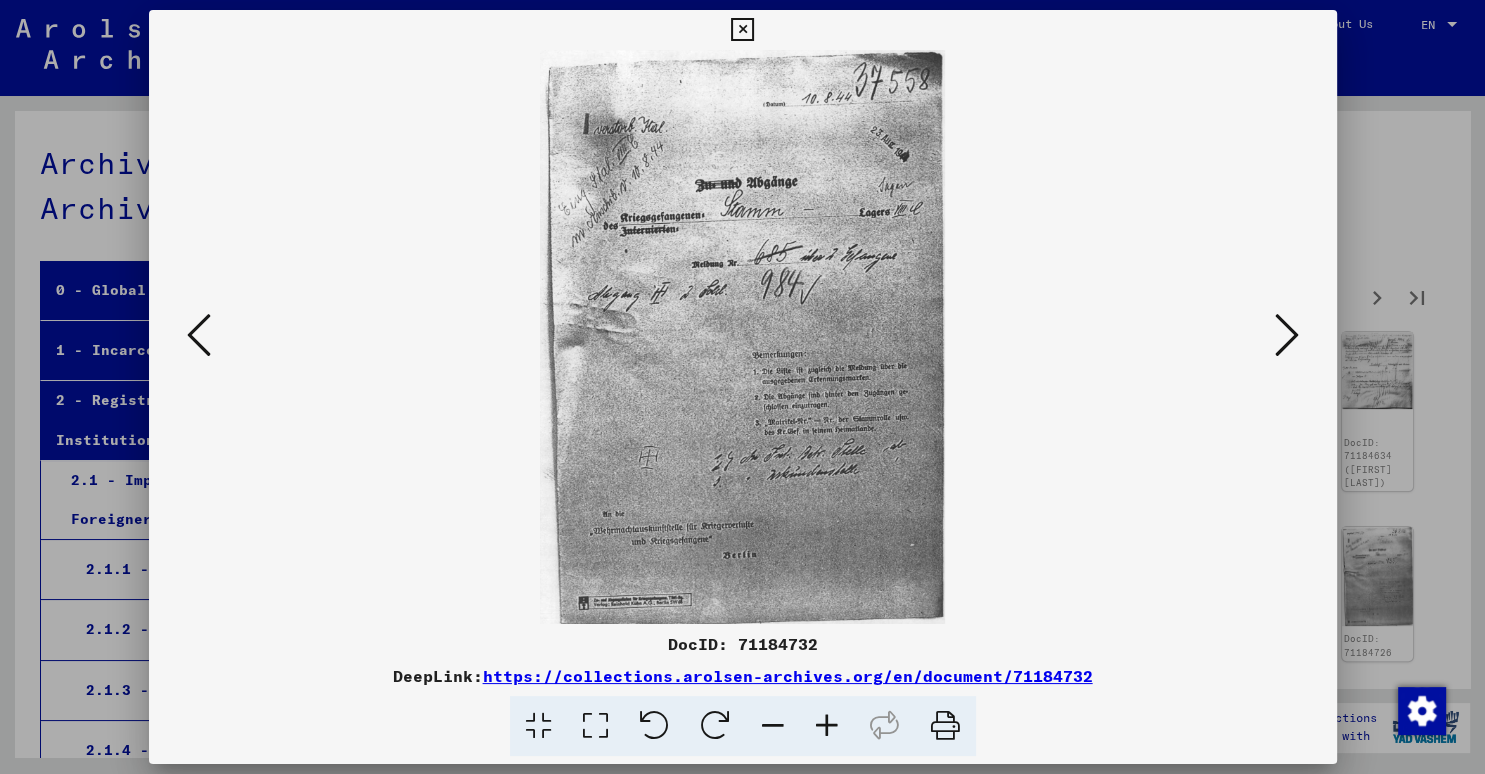 click at bounding box center [742, 30] 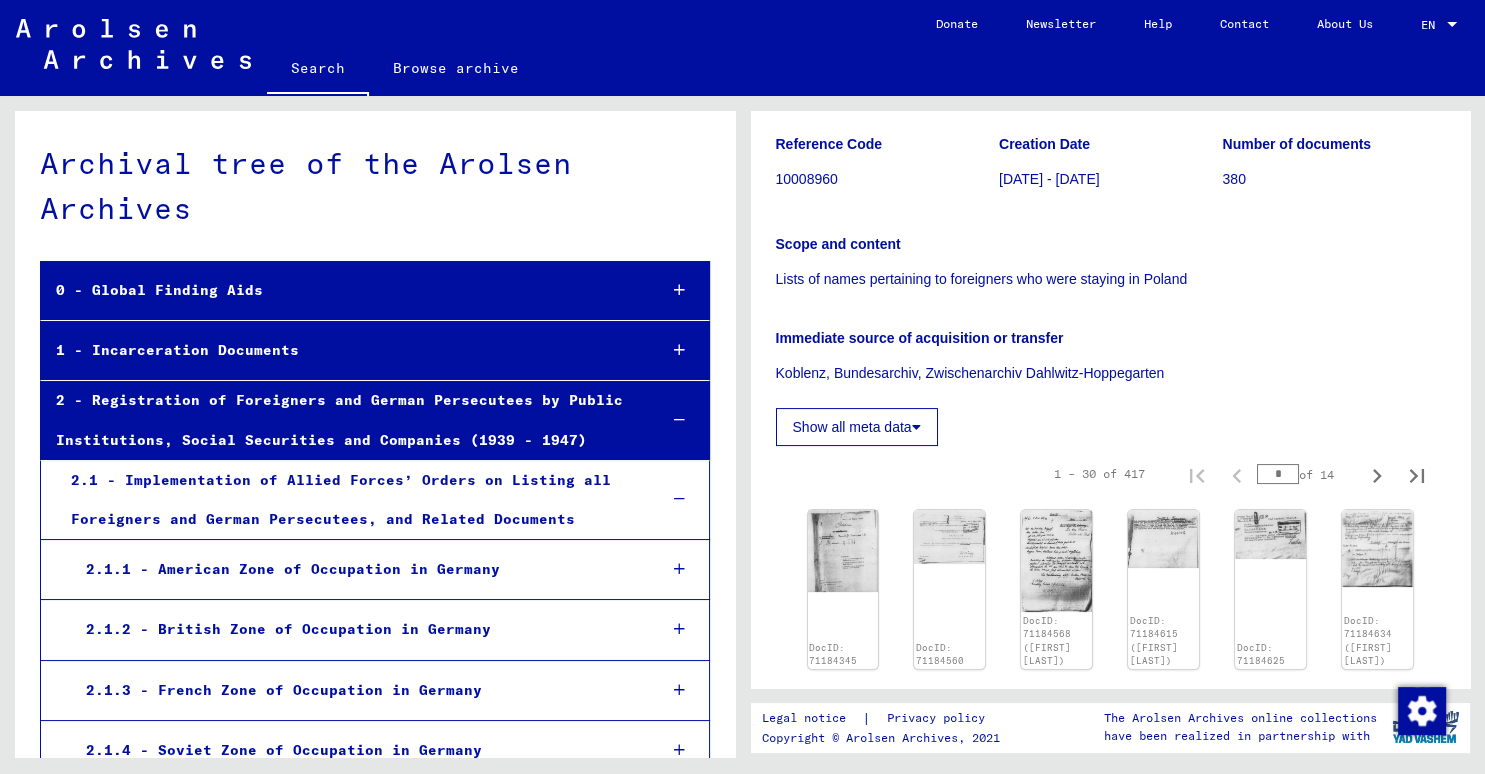 scroll, scrollTop: 220, scrollLeft: 0, axis: vertical 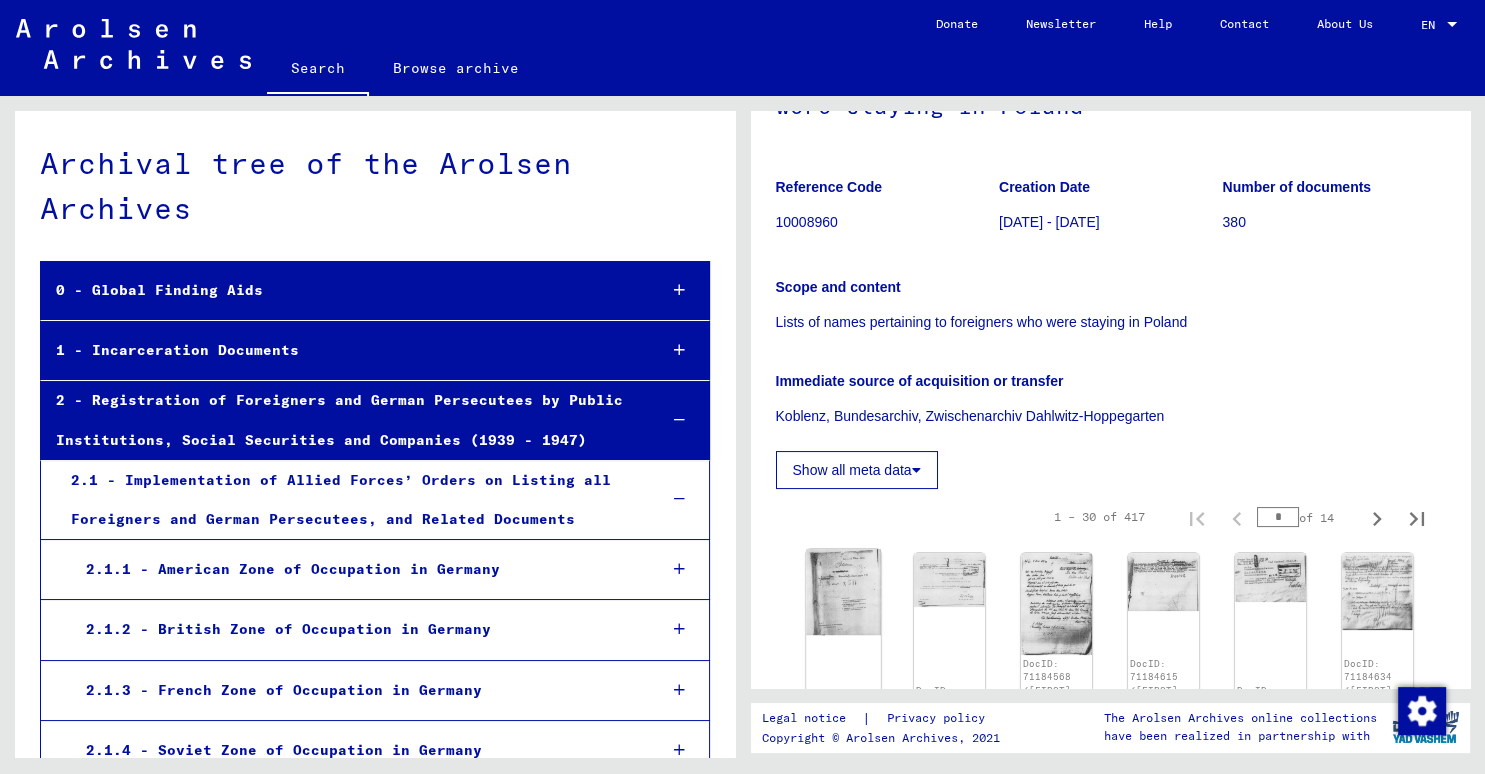 click 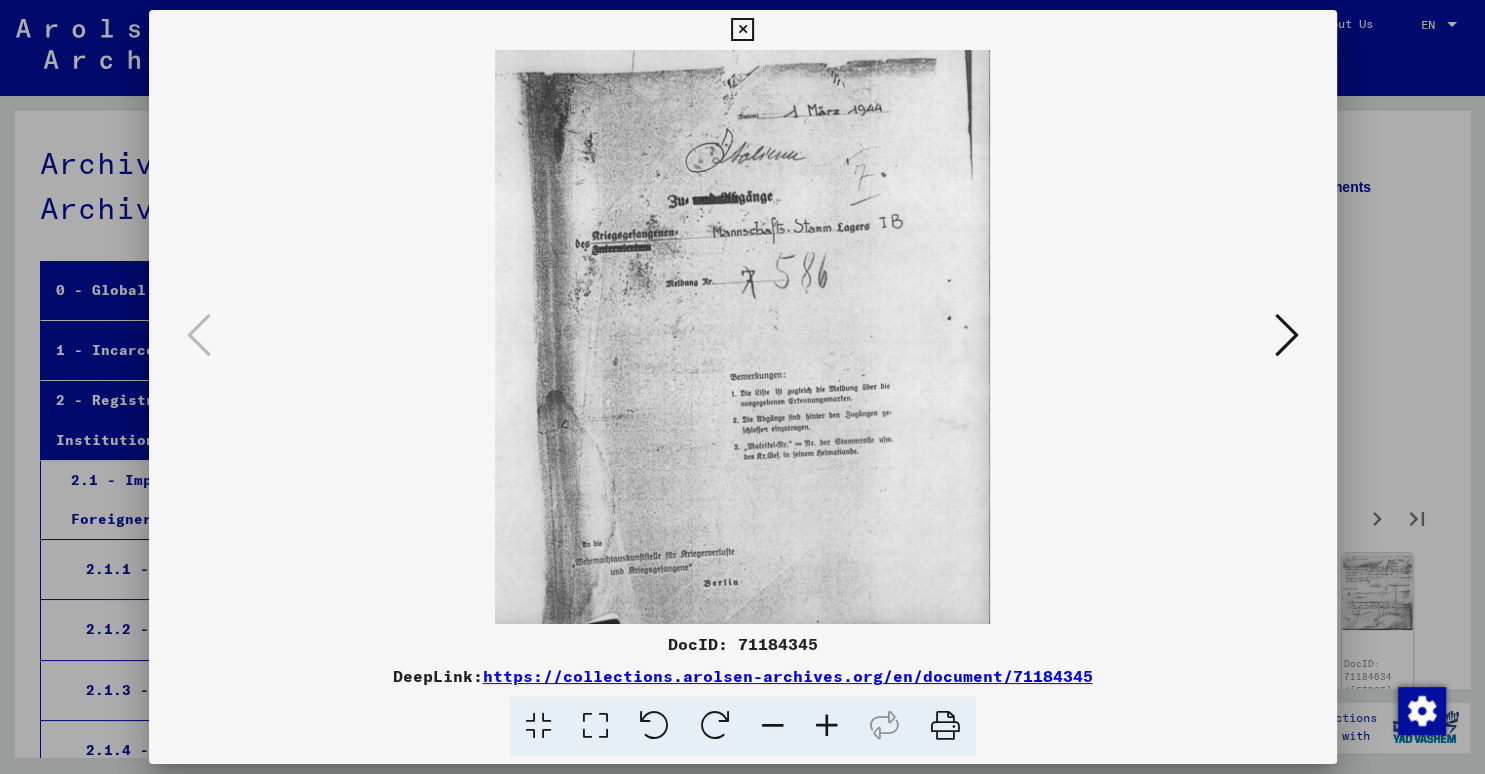 click at bounding box center (742, 30) 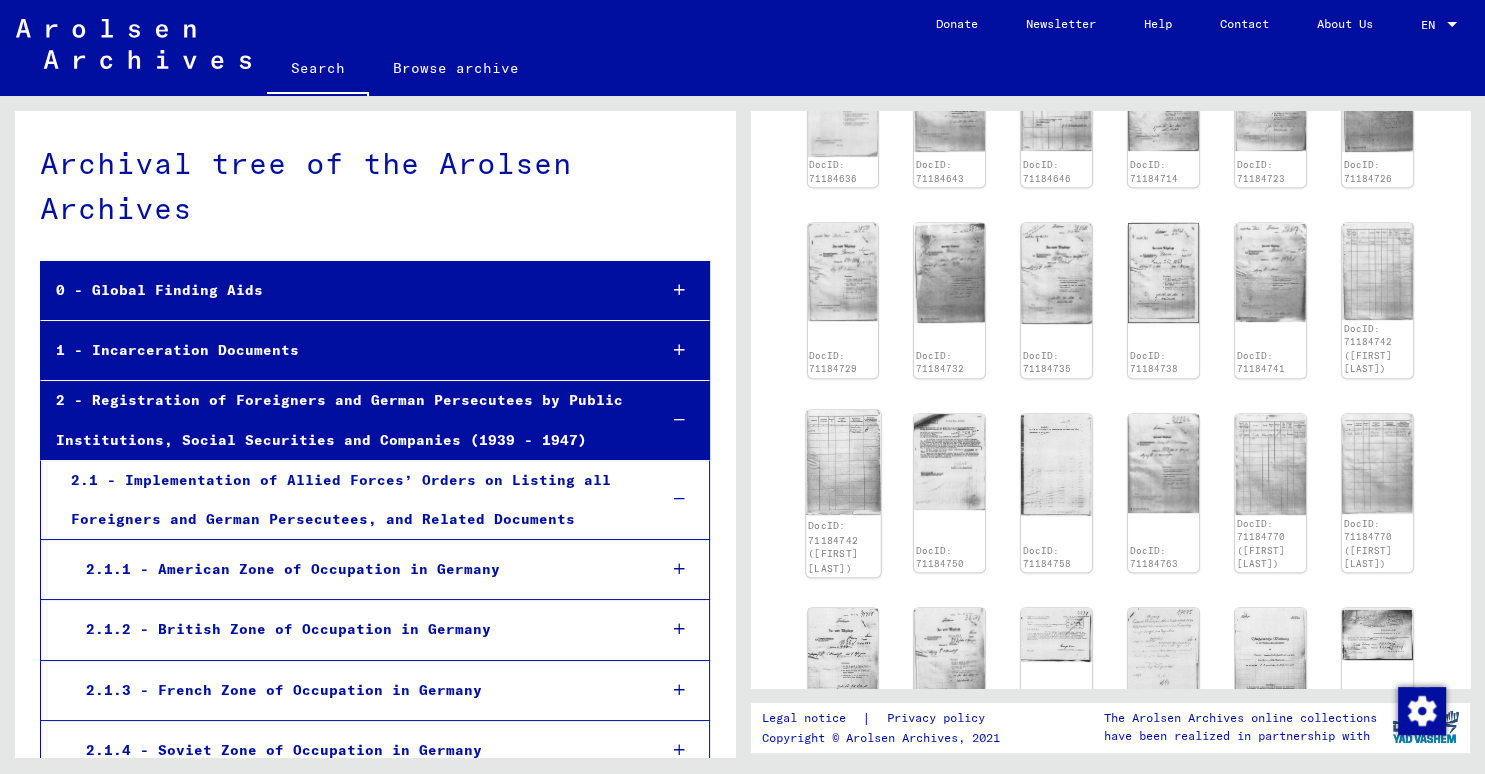 scroll, scrollTop: 883, scrollLeft: 0, axis: vertical 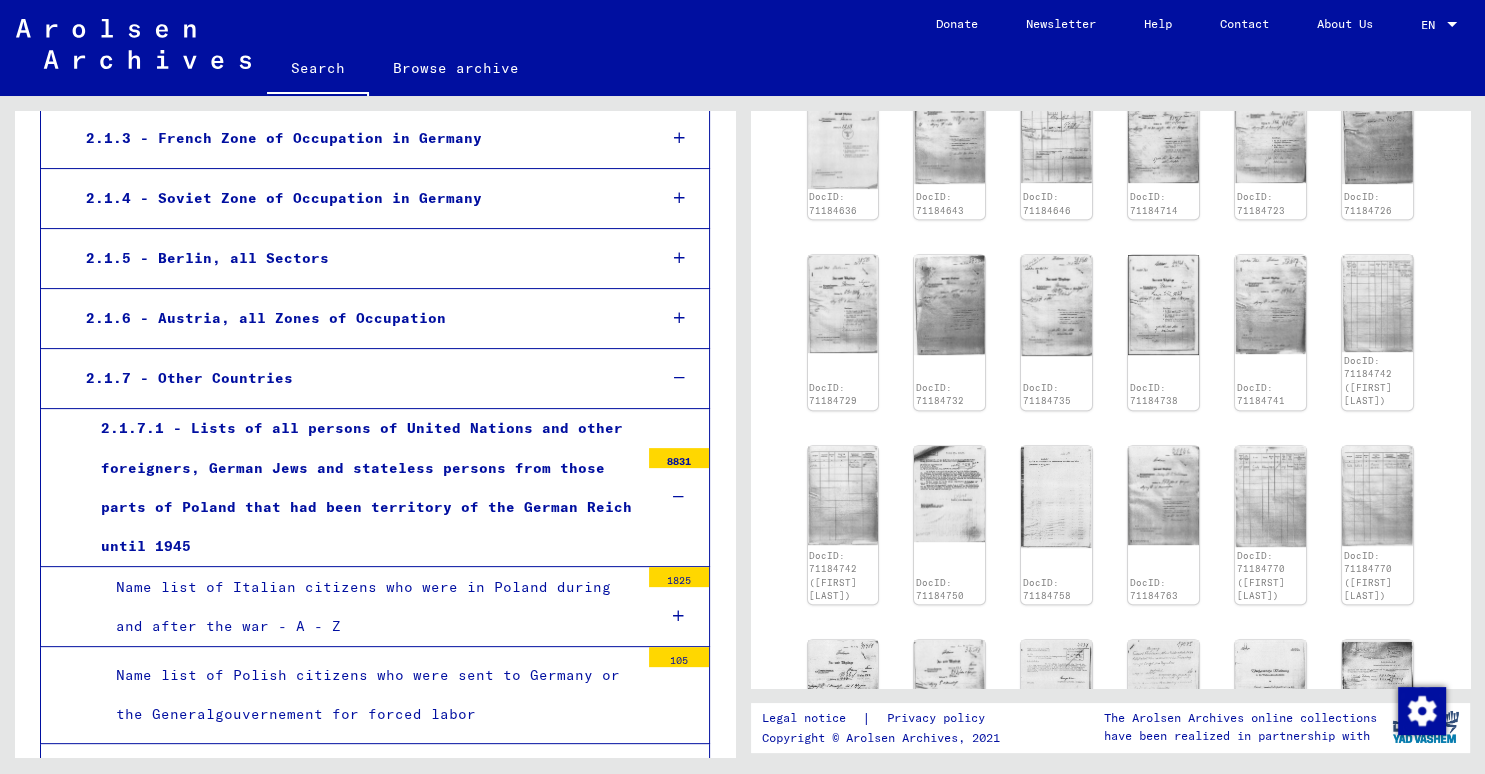click on "8831" at bounding box center [679, 458] 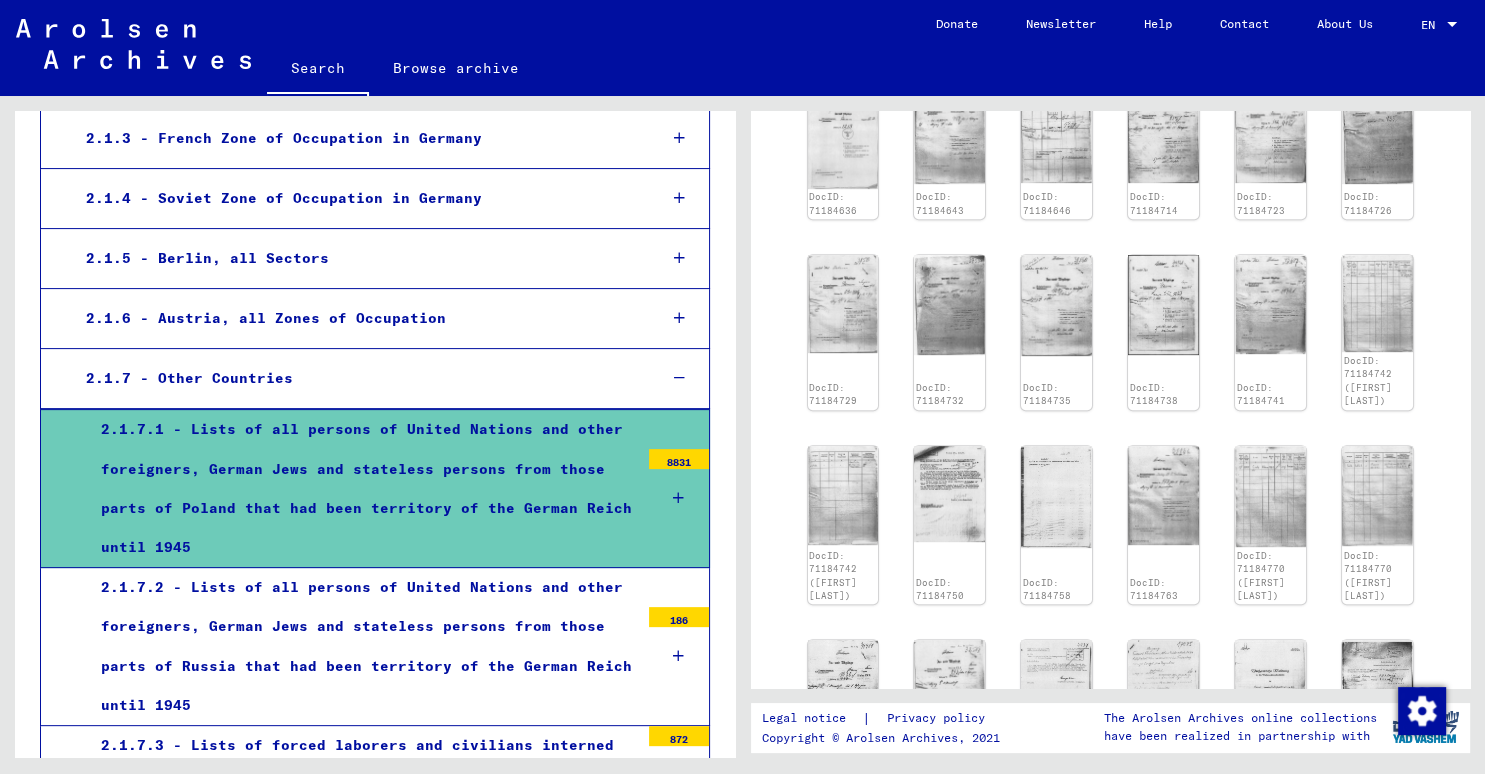 click at bounding box center [678, 498] 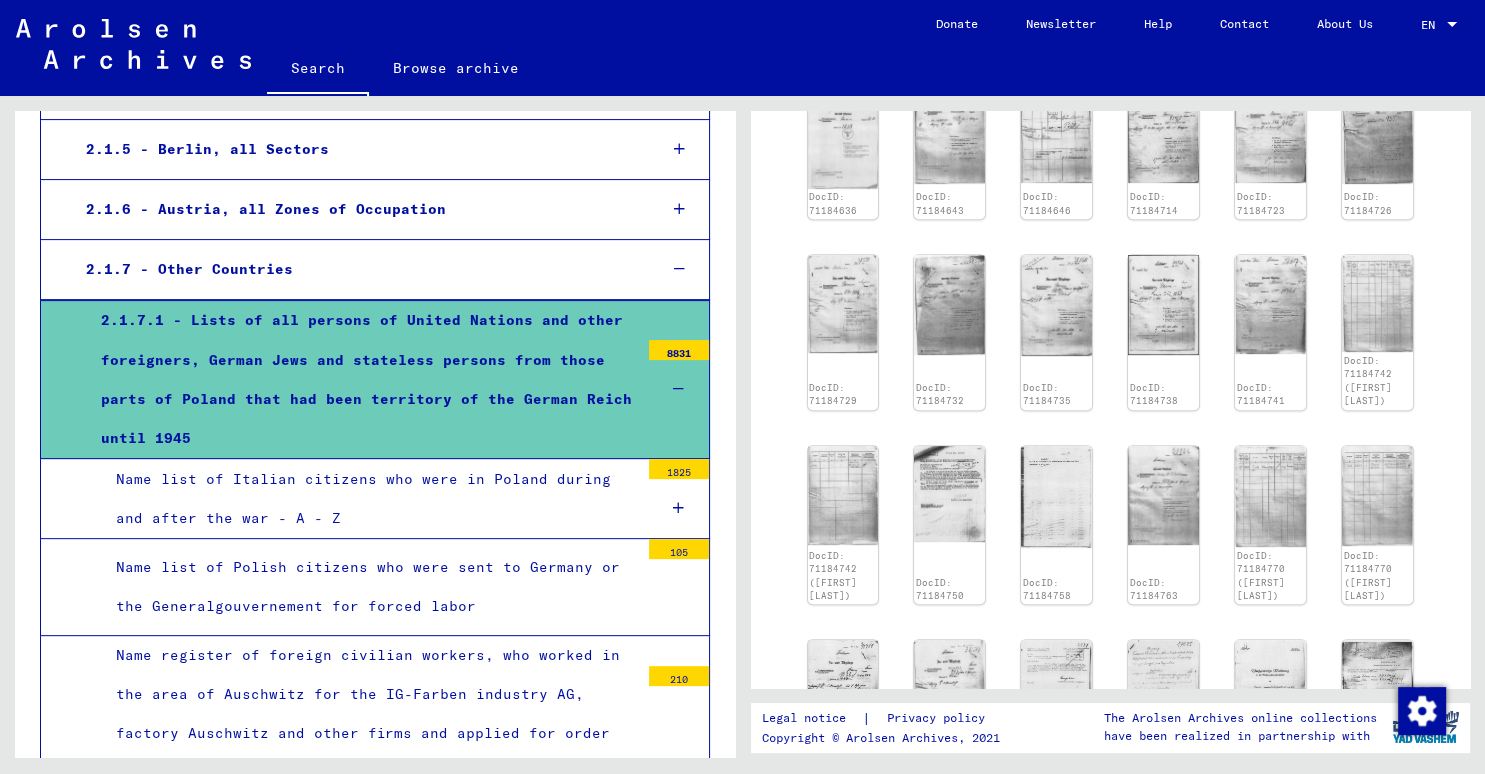 scroll, scrollTop: 662, scrollLeft: 0, axis: vertical 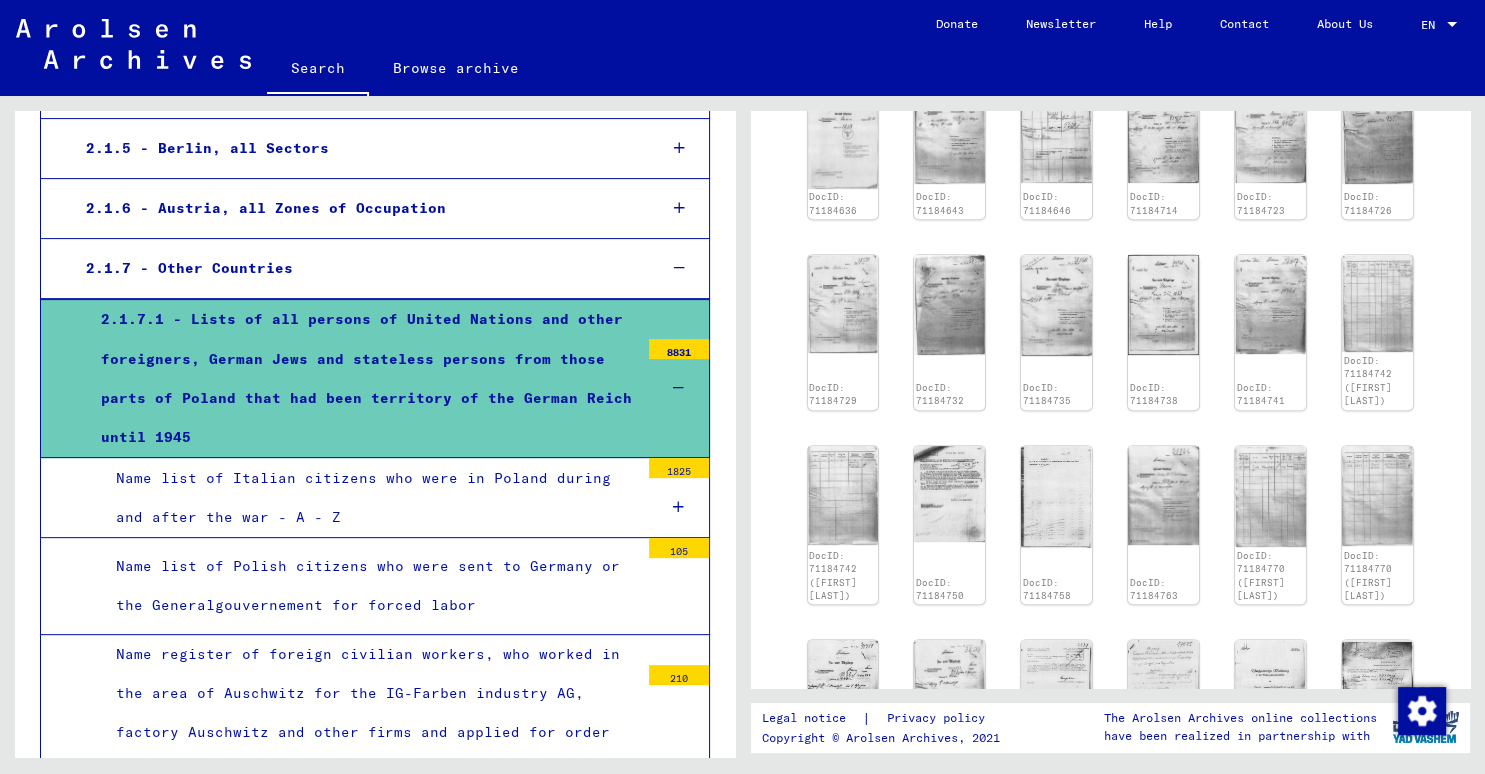 click at bounding box center (678, 507) 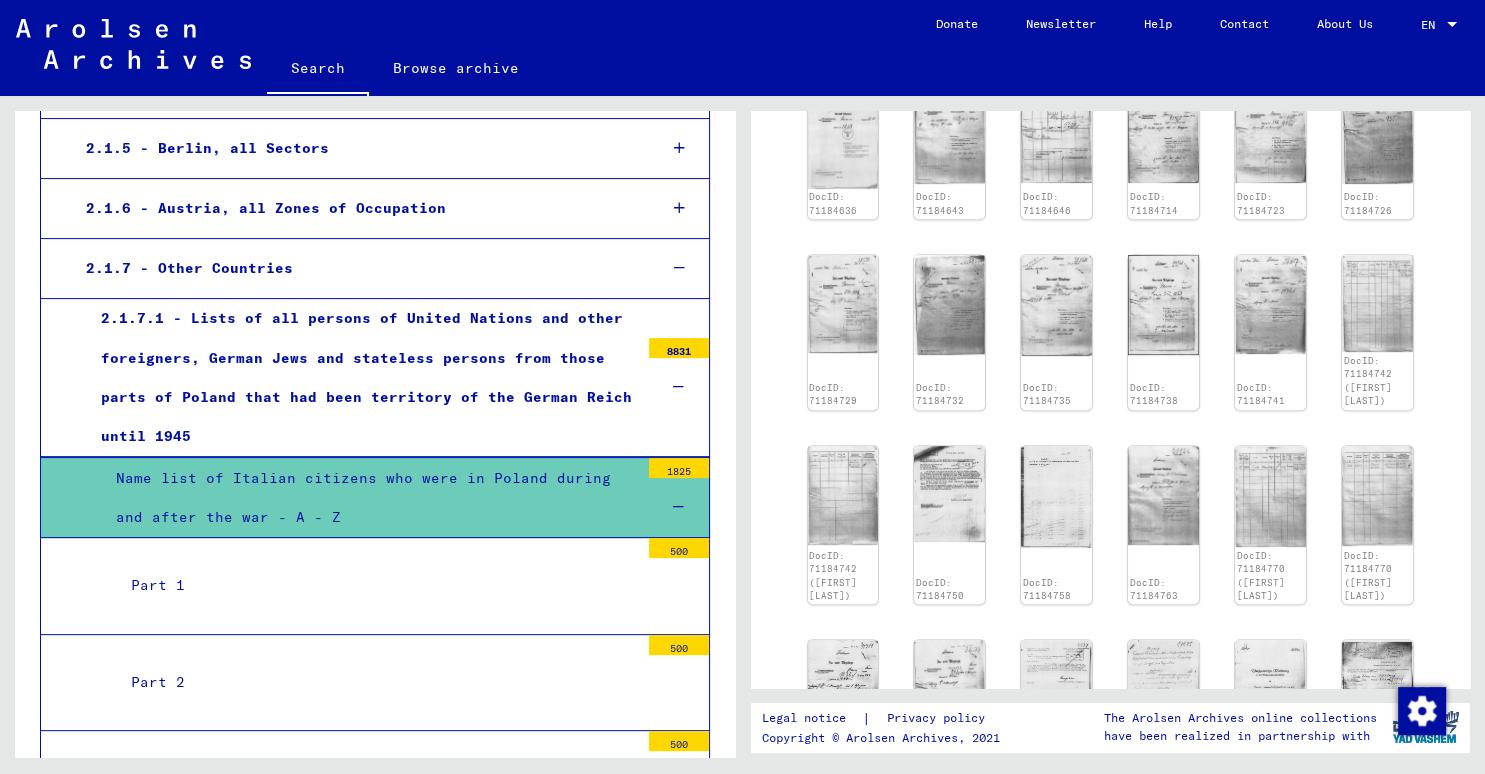 click on "Part 1" at bounding box center (377, 585) 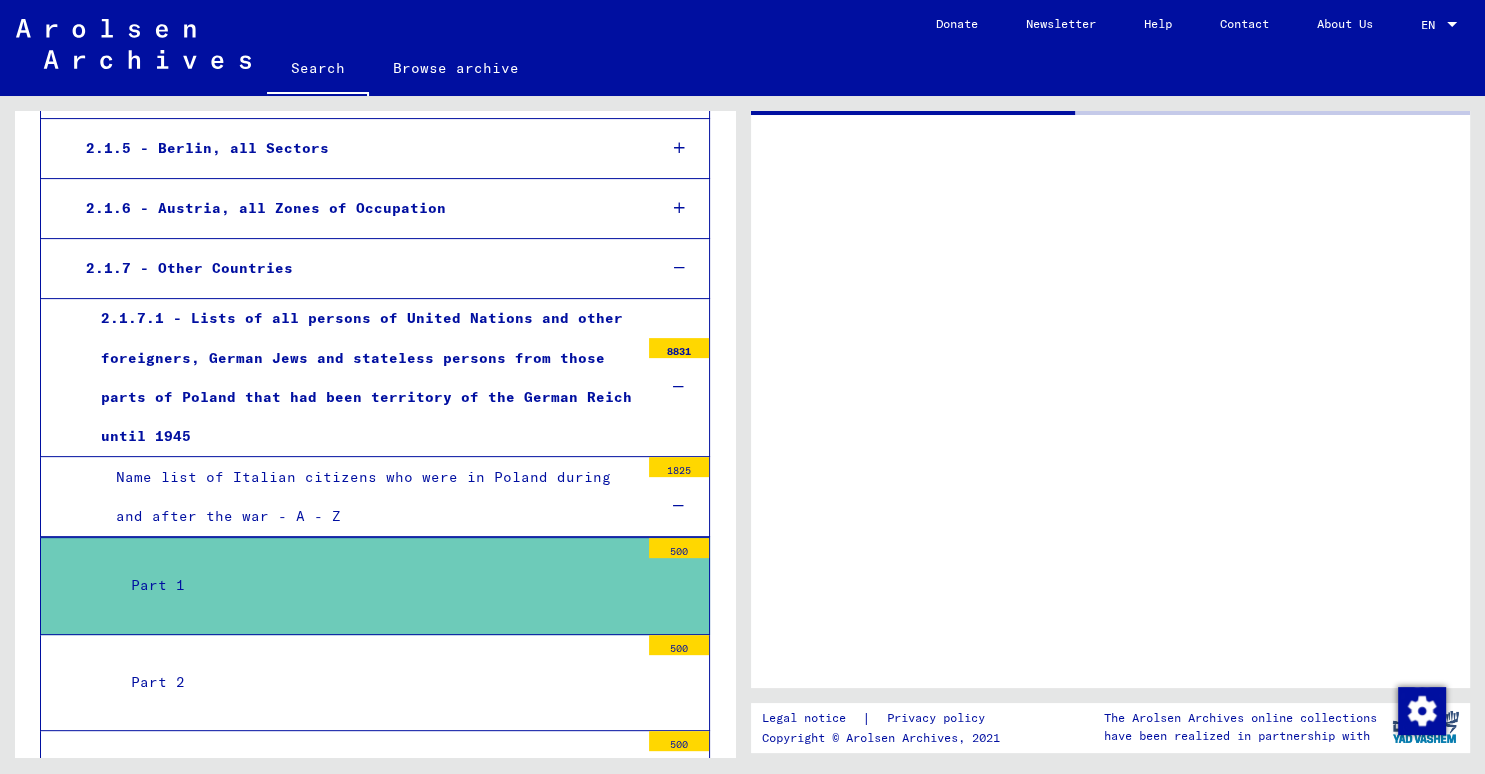 scroll, scrollTop: 0, scrollLeft: 0, axis: both 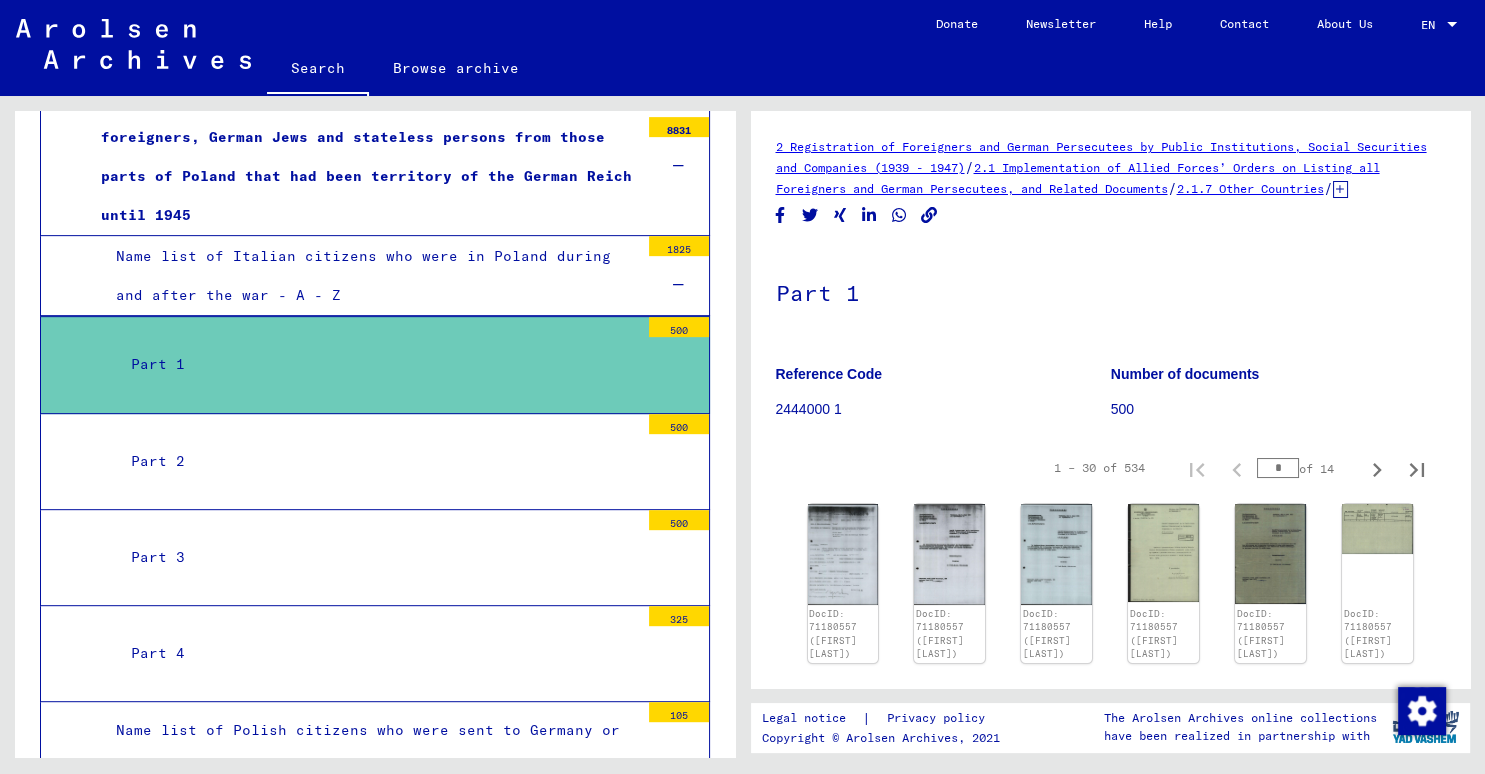 click on "Part 2" at bounding box center [377, 461] 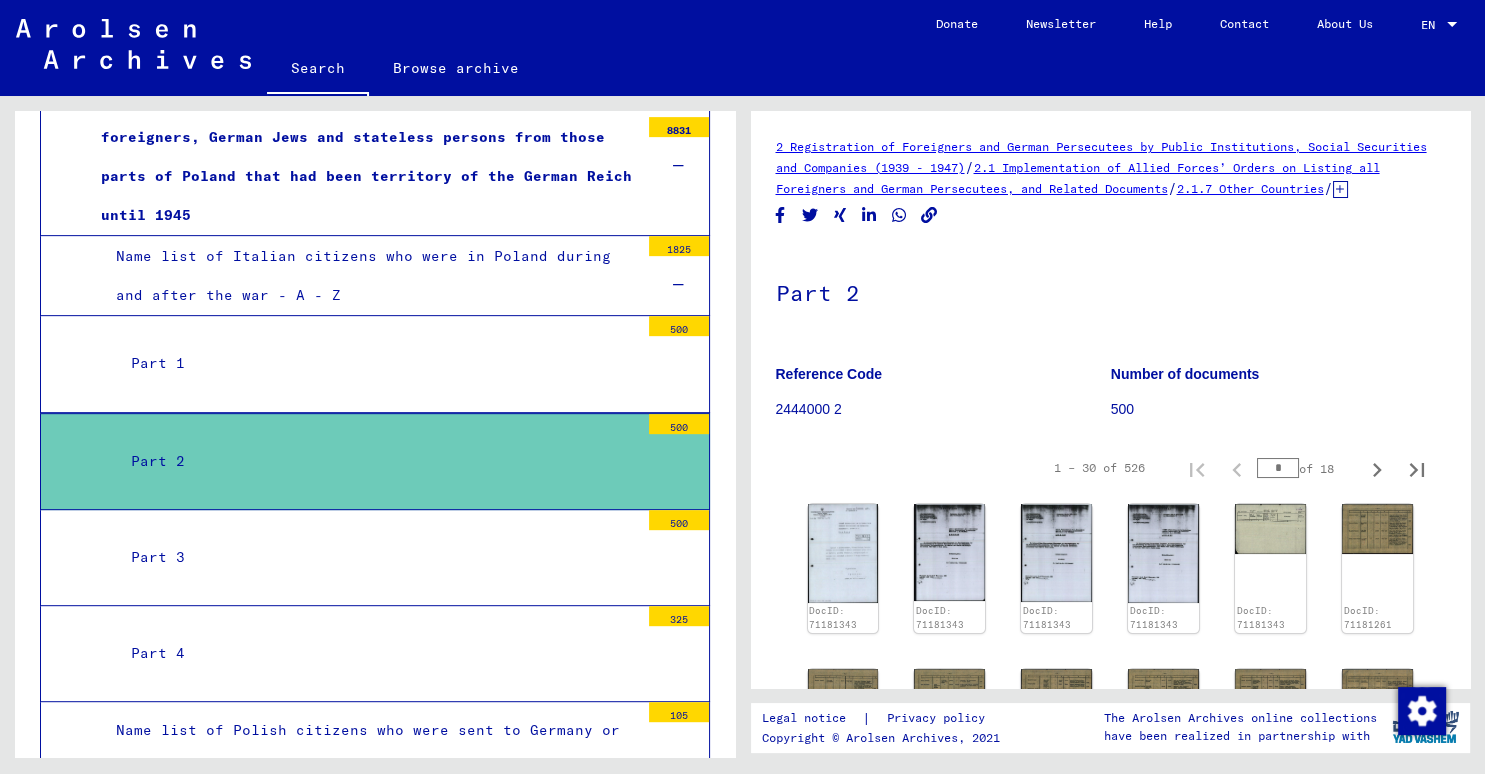 click on "Part 1" at bounding box center (377, 363) 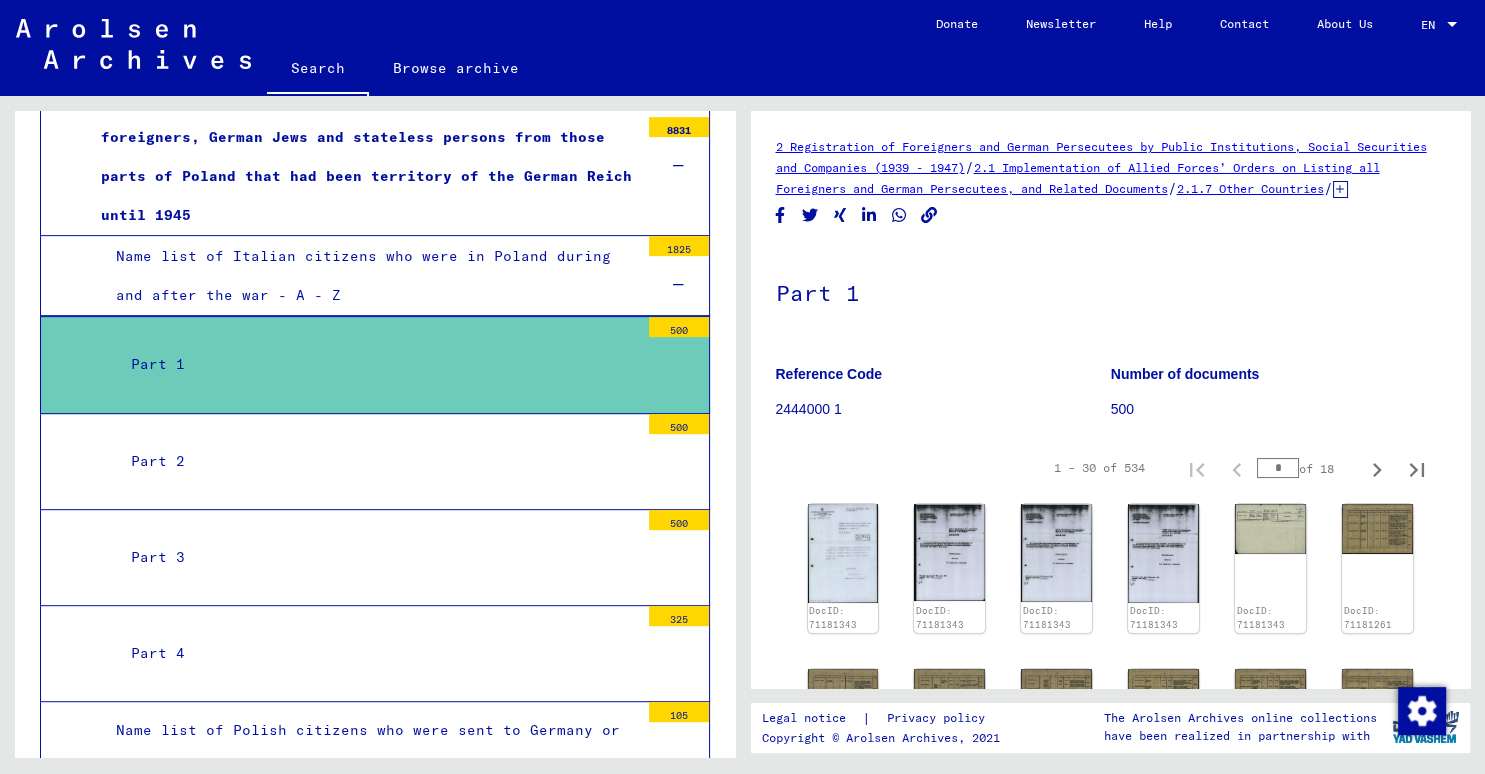 click on "Name list of Italian citizens who were in Poland during and after the war - A - Z" at bounding box center [370, 276] 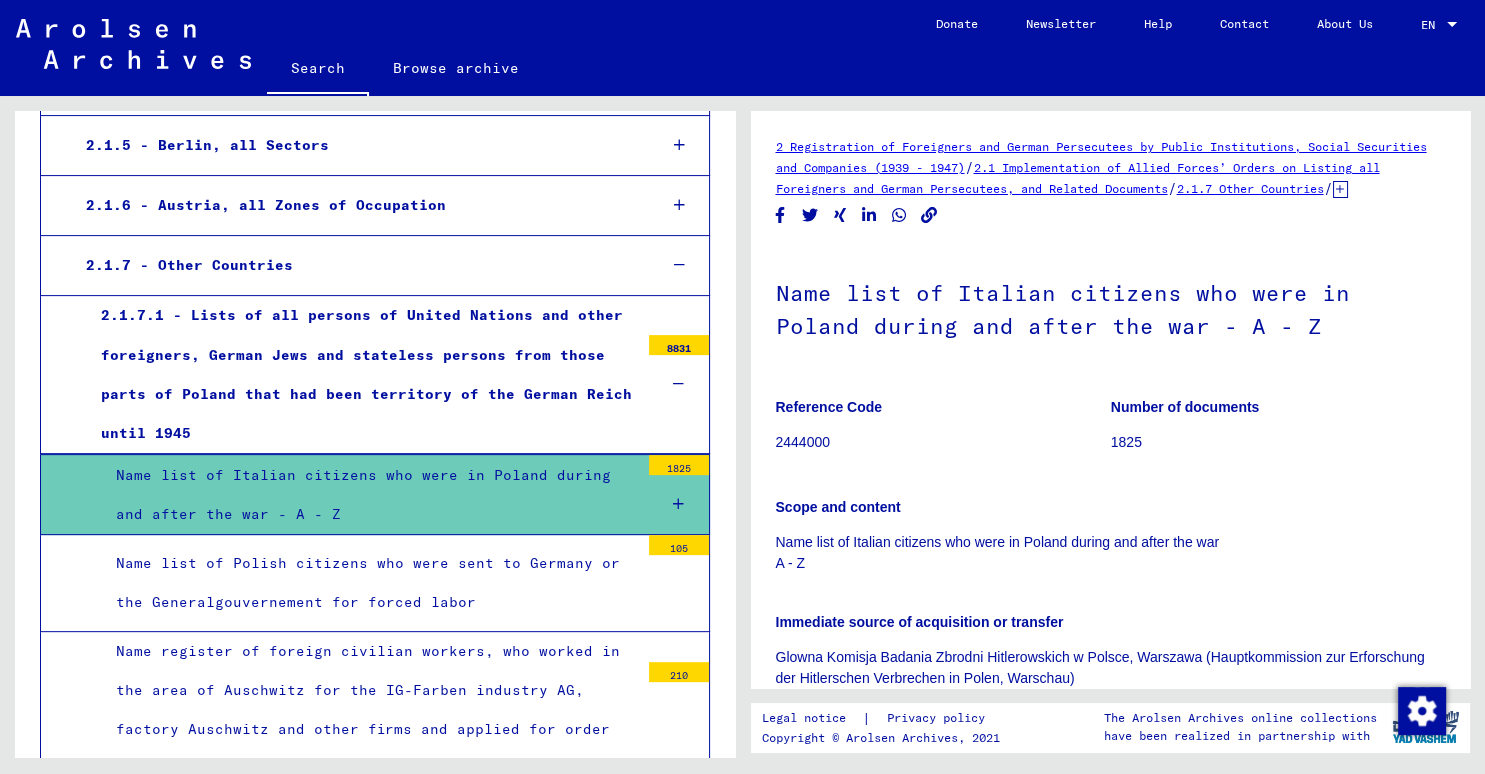 scroll, scrollTop: 662, scrollLeft: 0, axis: vertical 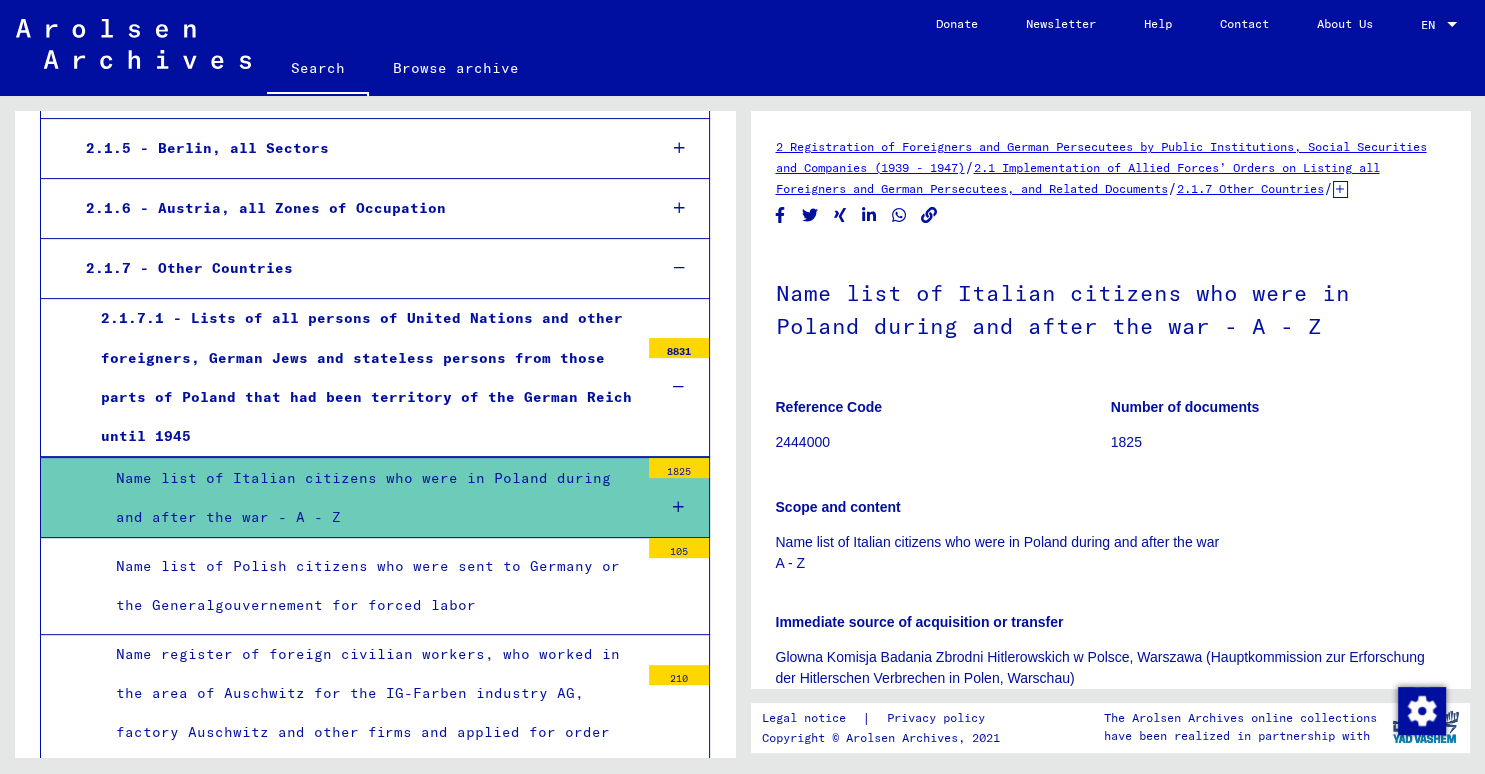 click on "2.1.7.1 - Lists of all persons of United Nations and other foreigners, German Jews and stateless persons from those parts of Poland that had been territory of the German Reich until 1945" at bounding box center [362, 377] 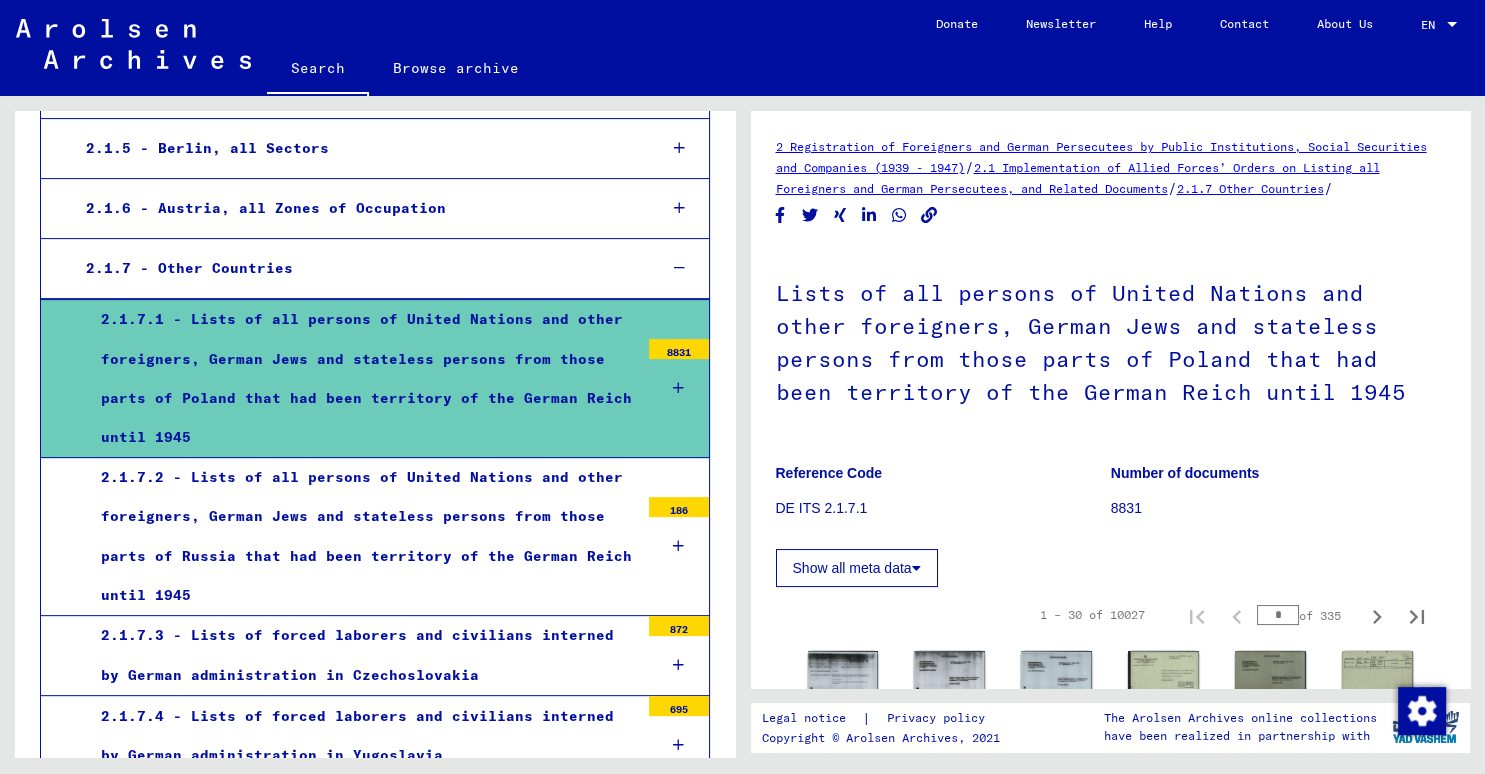 click at bounding box center (678, 388) 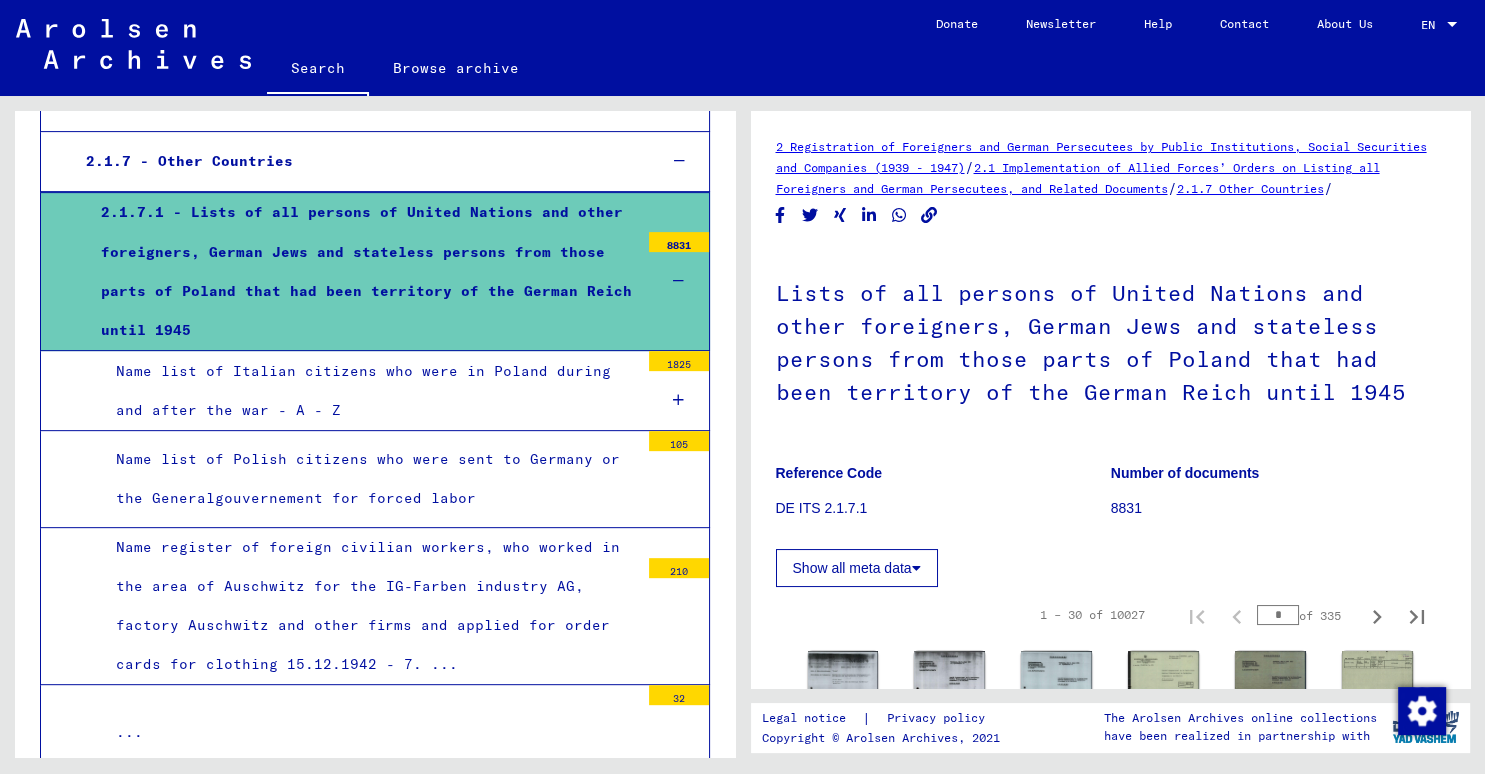 scroll, scrollTop: 772, scrollLeft: 0, axis: vertical 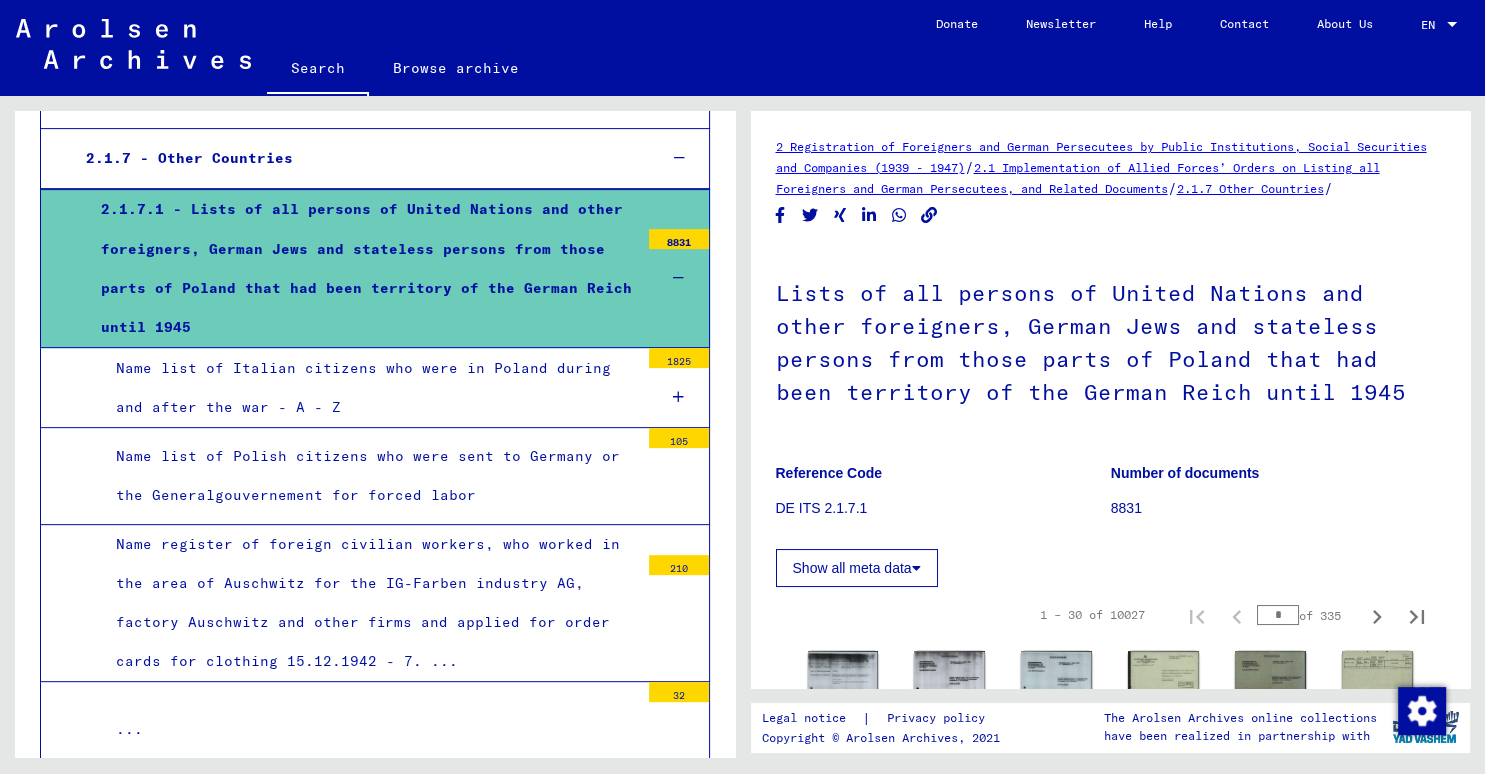 click on "Name list of Italian citizens who were in Poland during and after the war - A - Z" at bounding box center (370, 388) 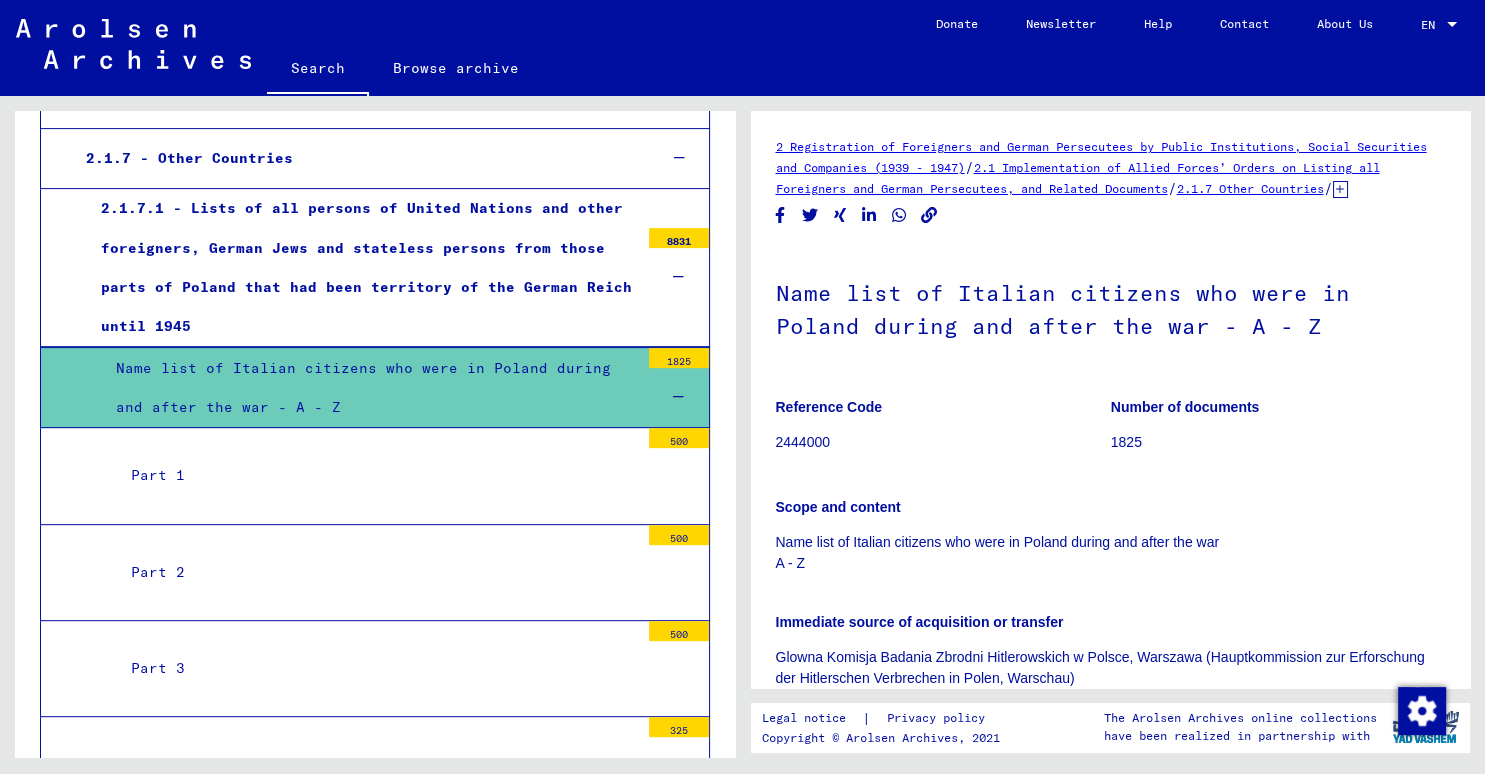 click on "Part 1" at bounding box center (377, 475) 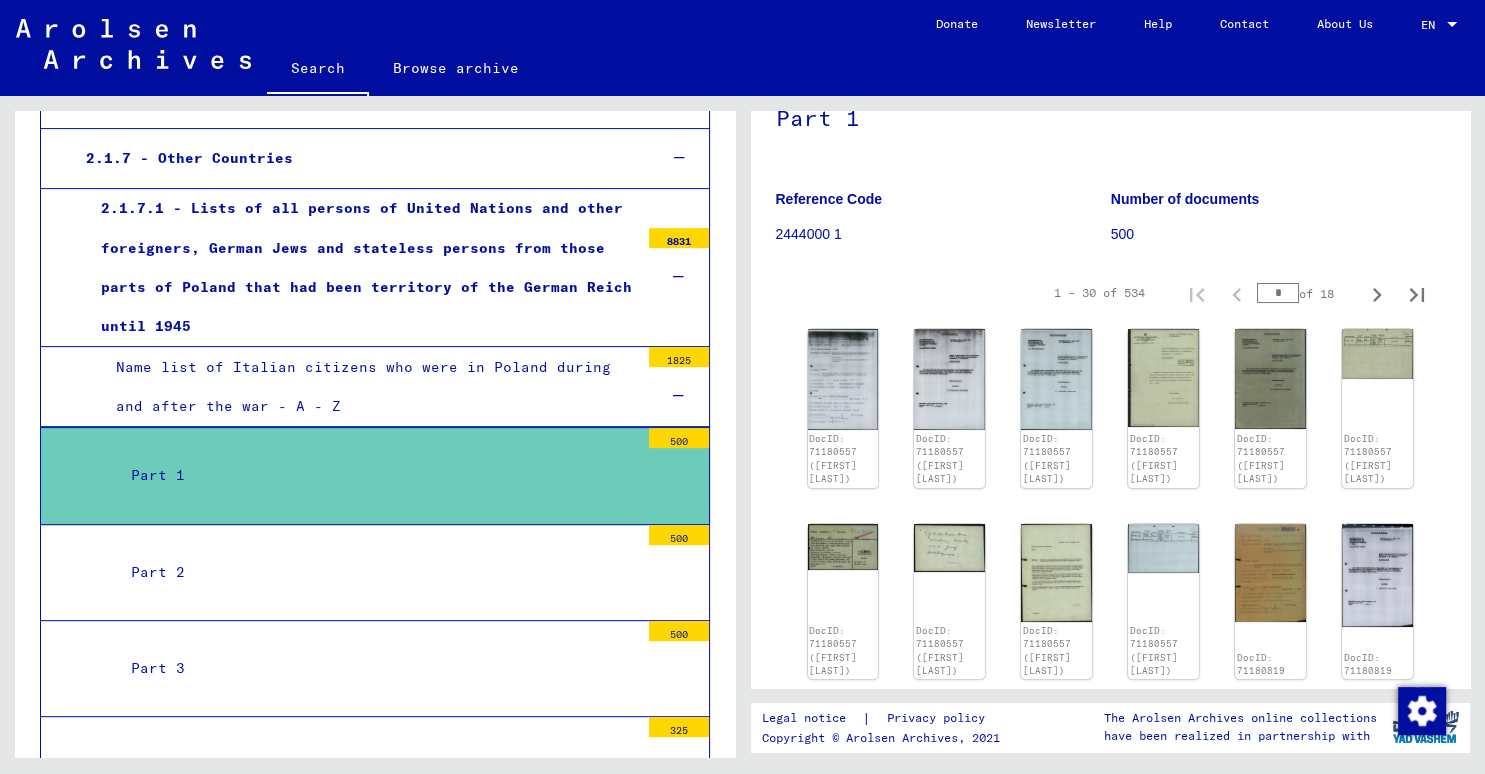 scroll, scrollTop: 220, scrollLeft: 0, axis: vertical 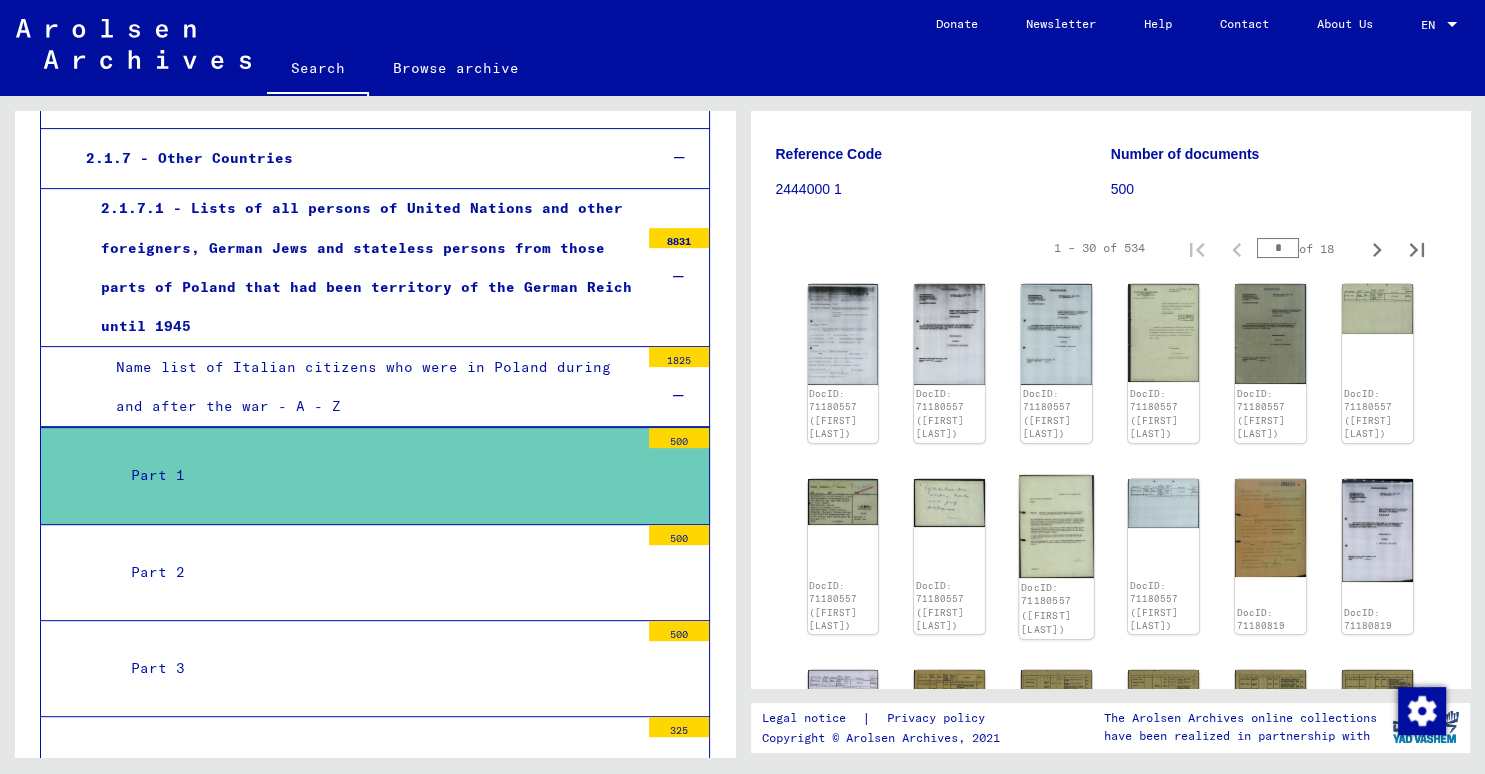 click 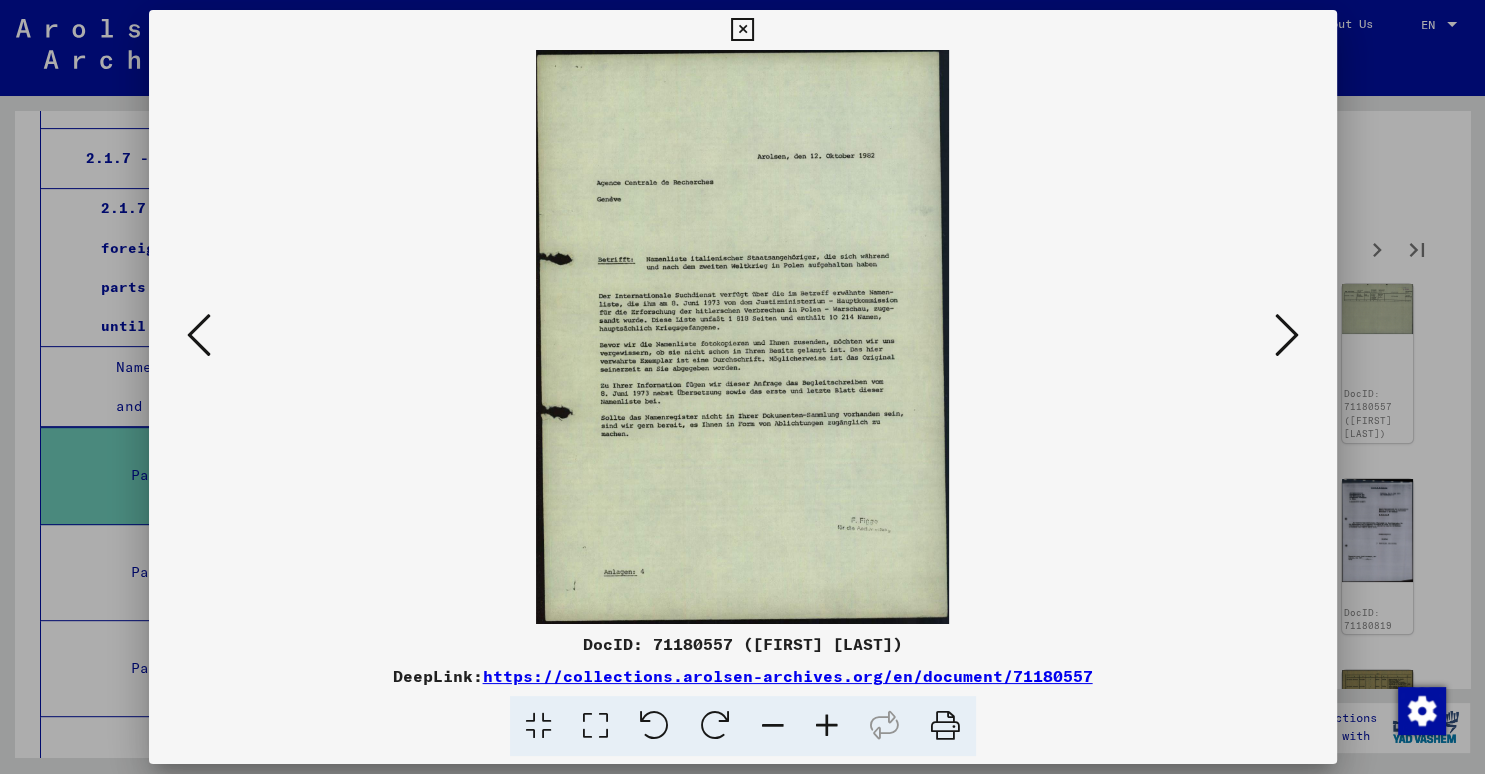 click at bounding box center (742, 30) 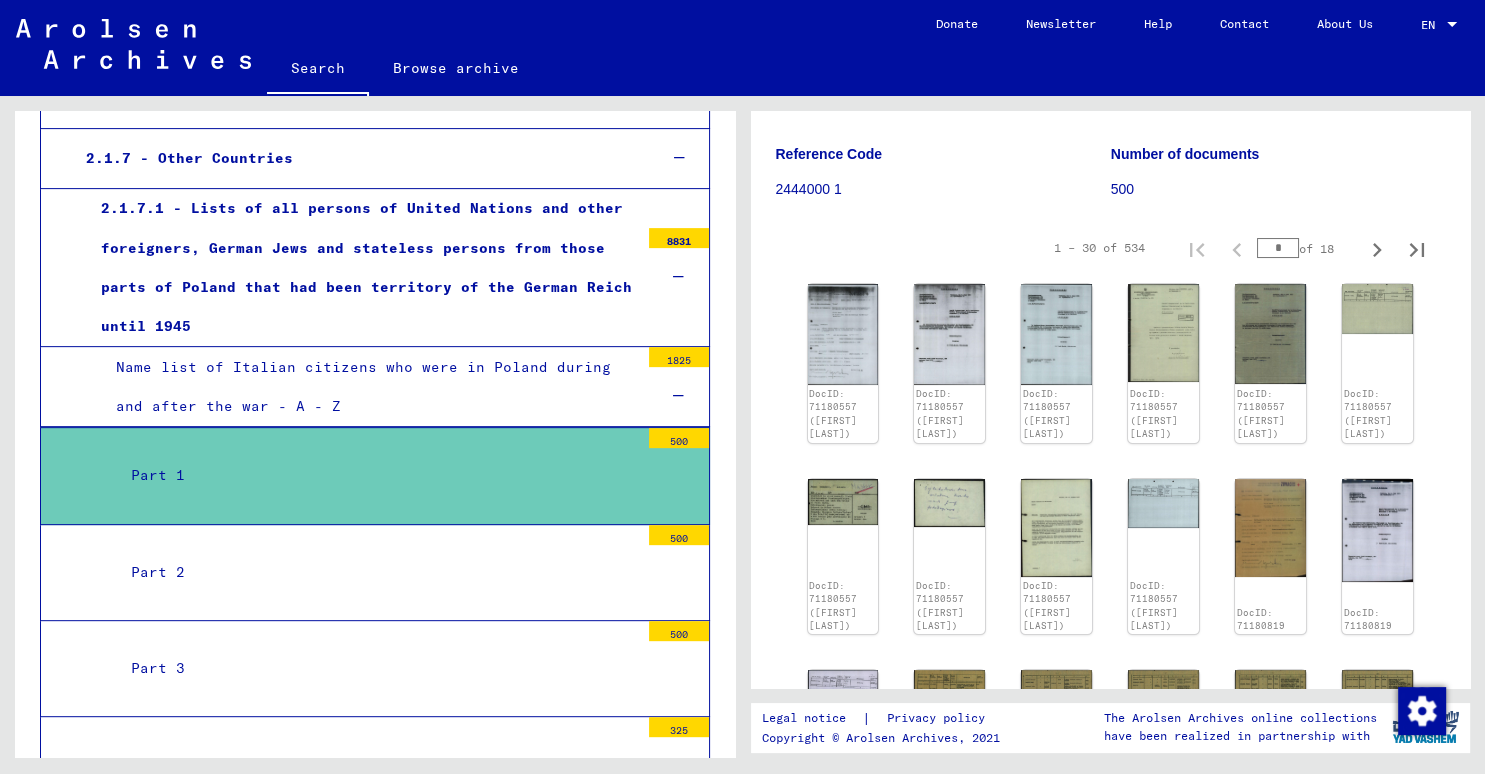 click at bounding box center (678, 277) 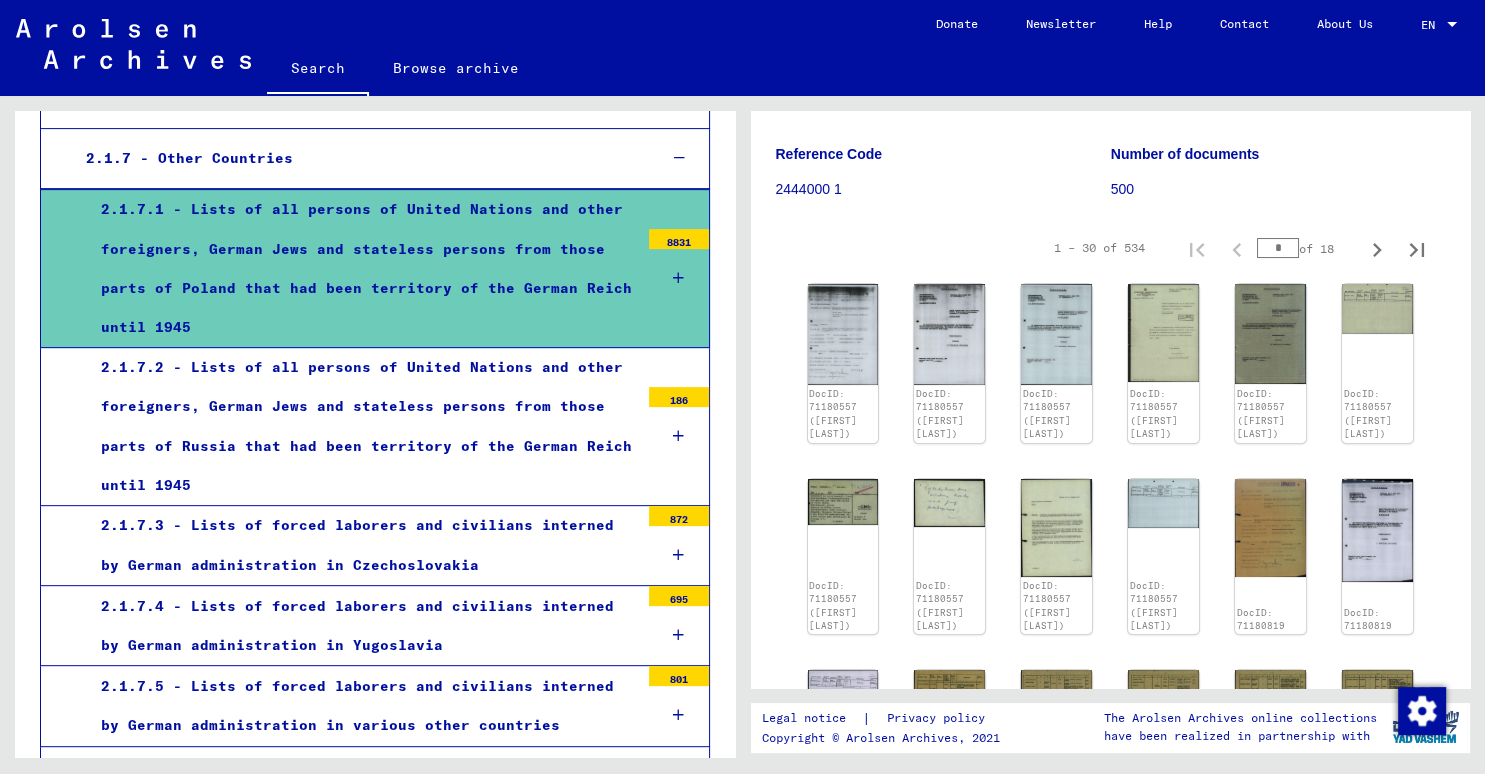 scroll, scrollTop: 883, scrollLeft: 0, axis: vertical 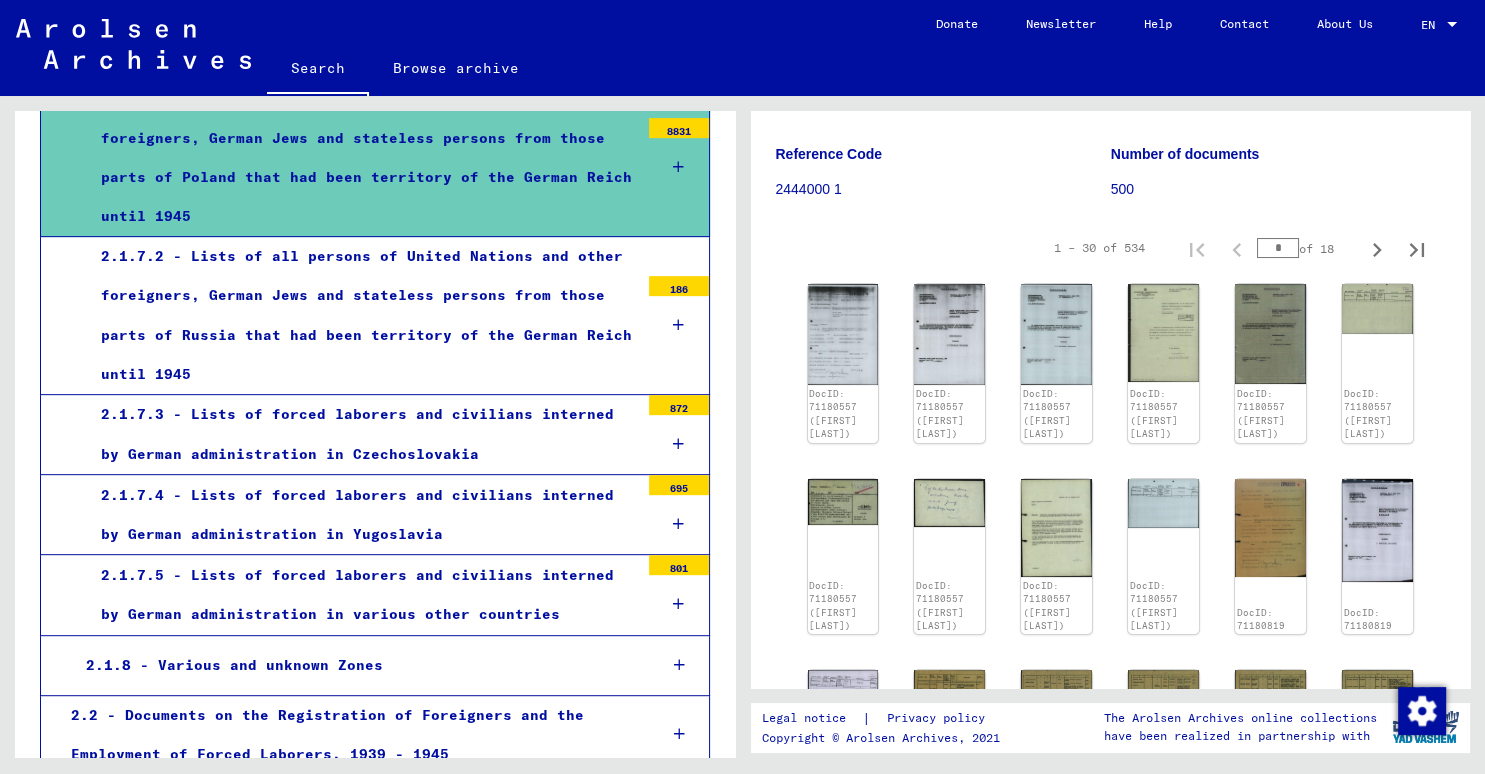 click at bounding box center (678, 167) 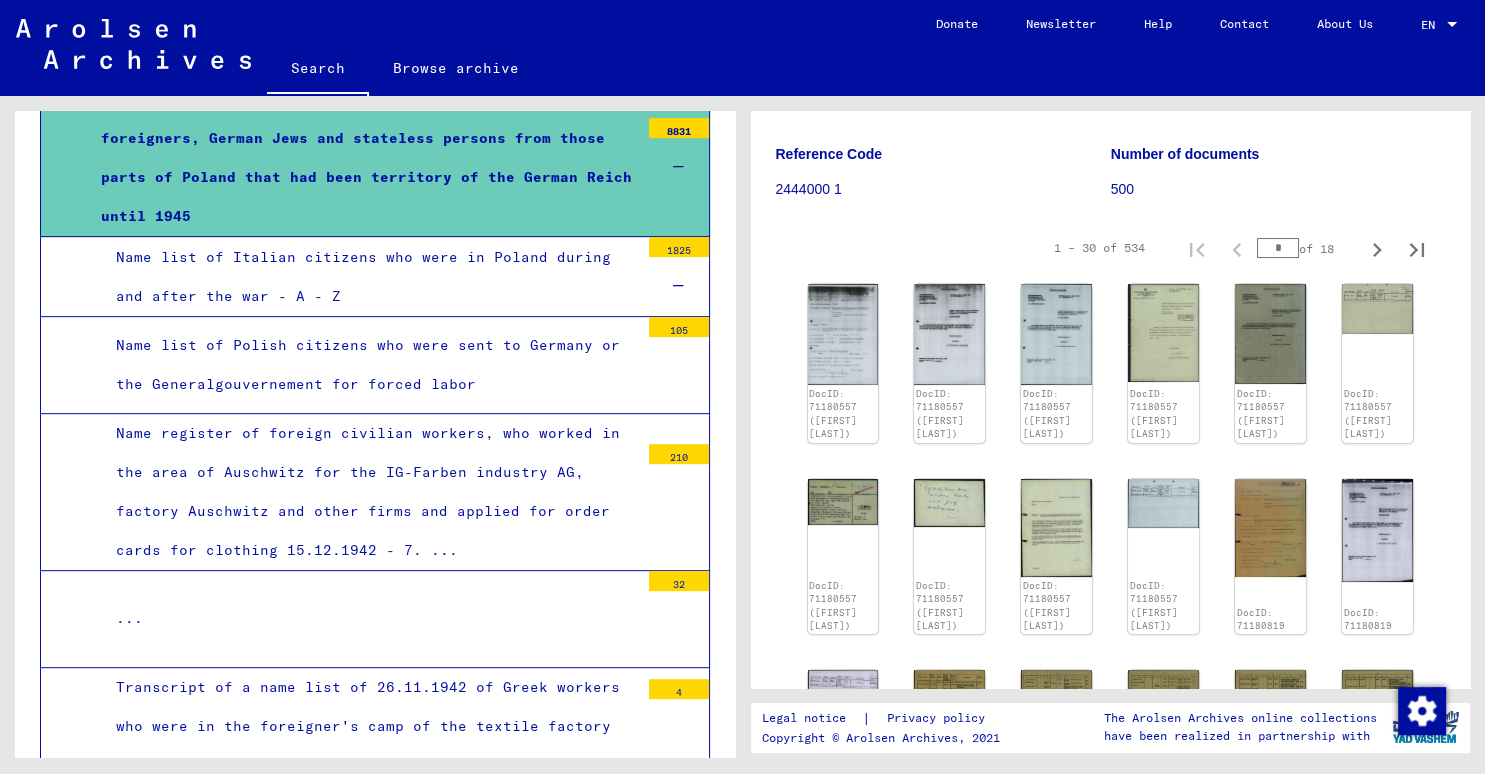 click on "Name register of foreign civilian workers, who worked in the area of Auschwitz for the IG-Farben industry AG, factory Auschwitz and other firms and applied for order cards for clothing 15.12.1942 - 7. ..." at bounding box center (370, 492) 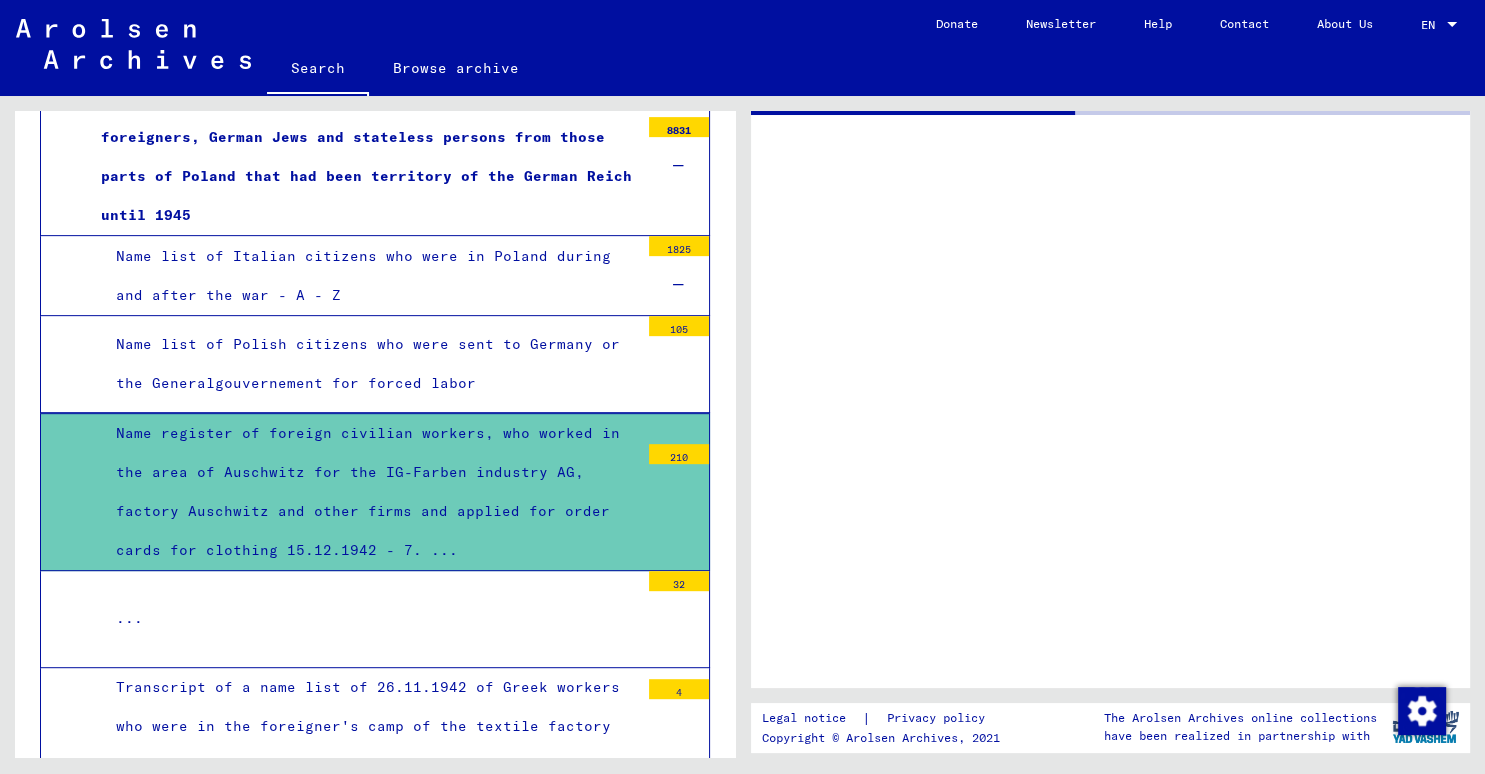 scroll, scrollTop: 882, scrollLeft: 0, axis: vertical 